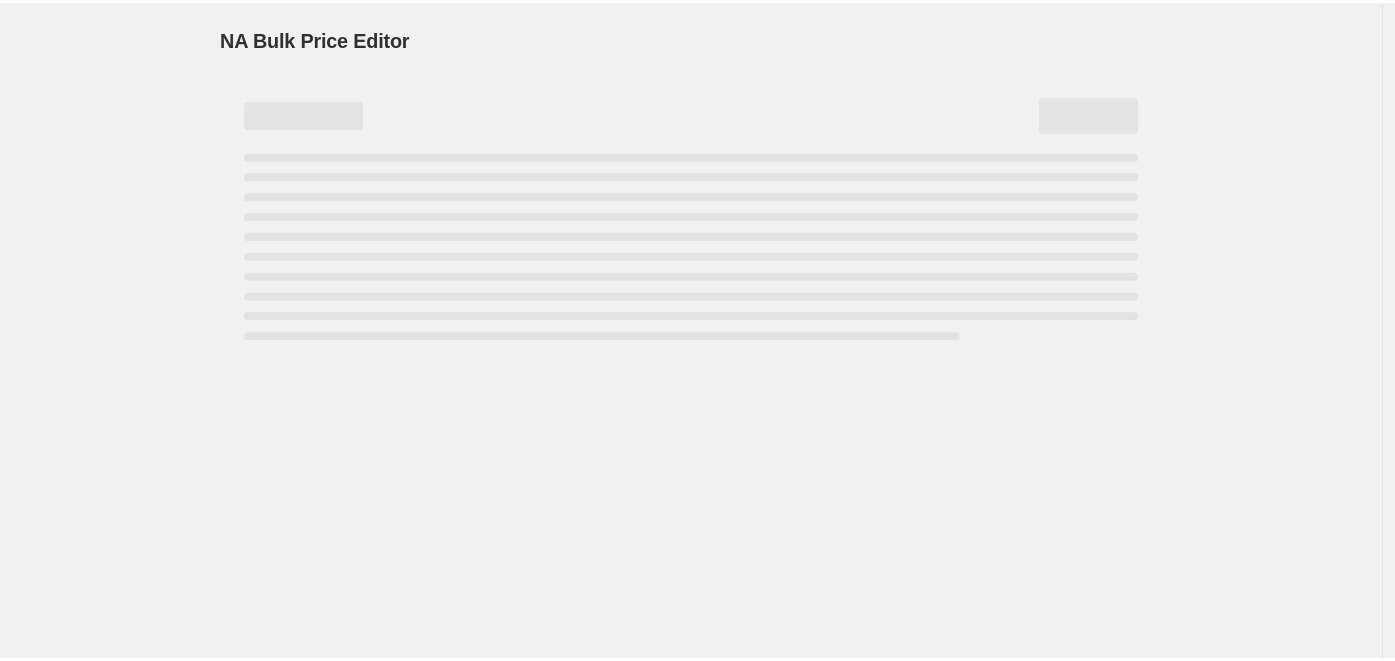 scroll, scrollTop: 0, scrollLeft: 0, axis: both 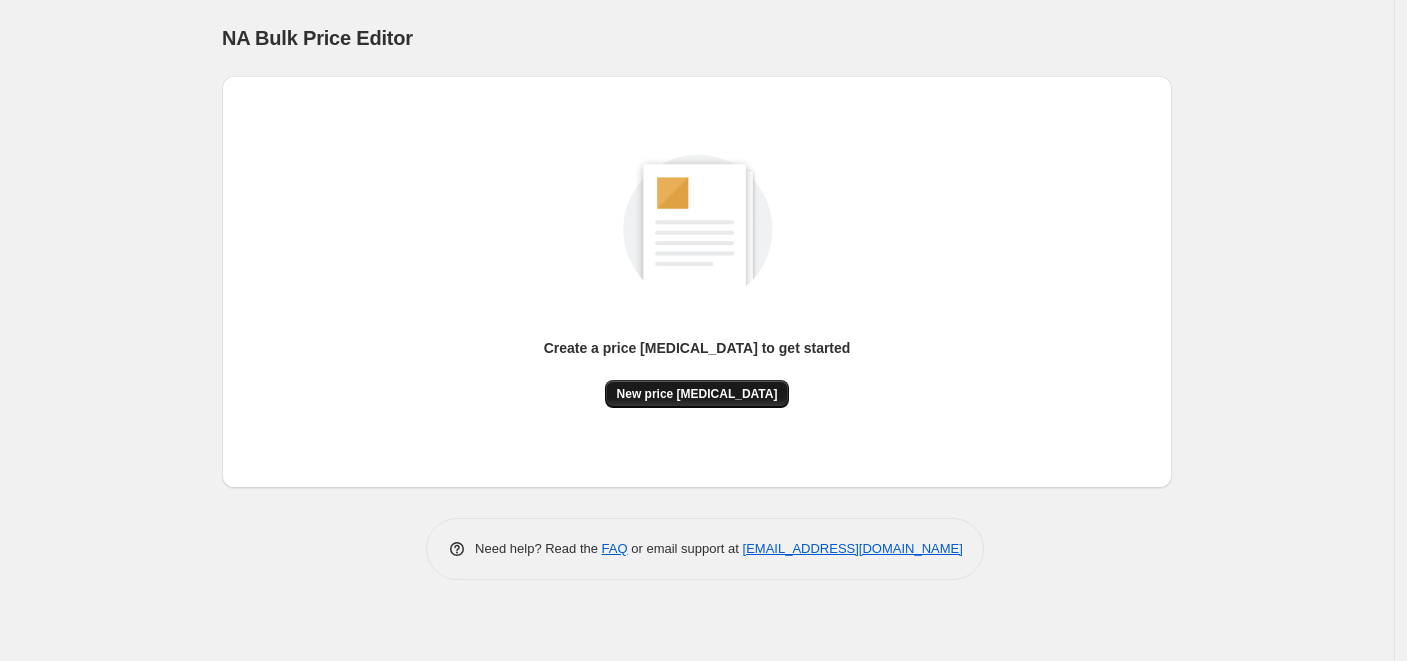 click on "New price [MEDICAL_DATA]" at bounding box center (697, 394) 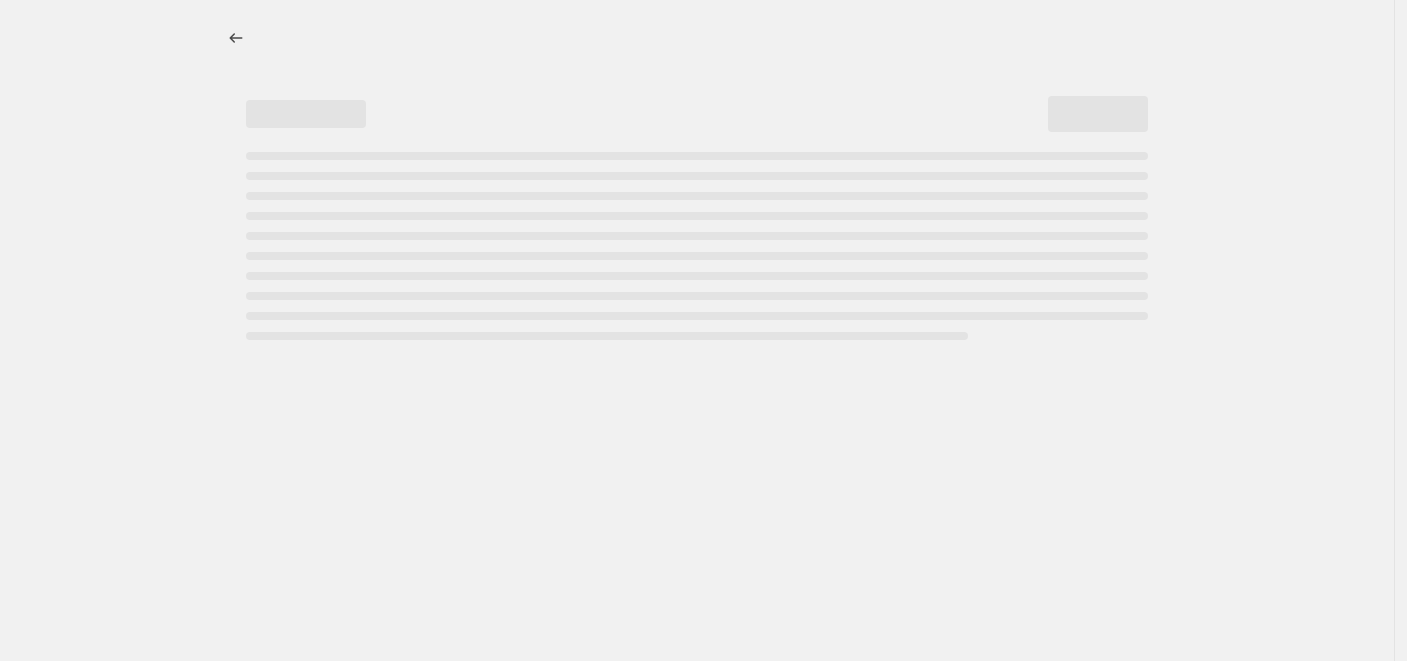select on "percentage" 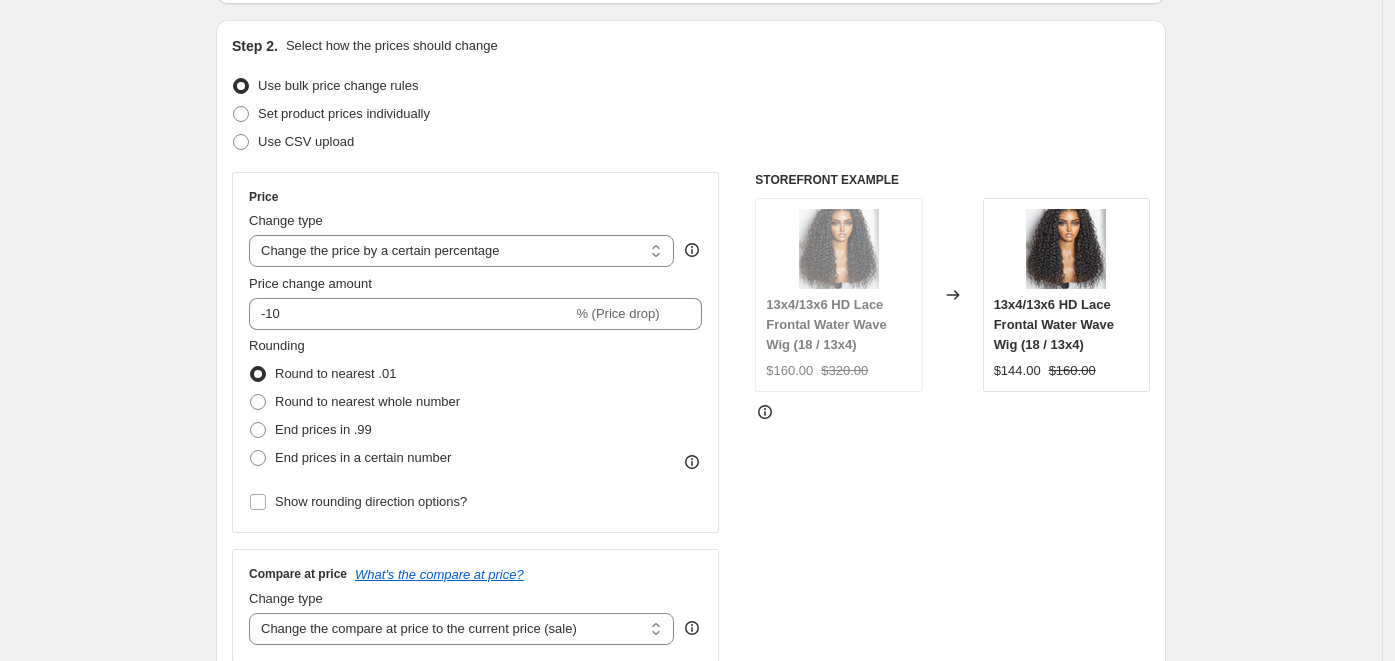 scroll, scrollTop: 205, scrollLeft: 0, axis: vertical 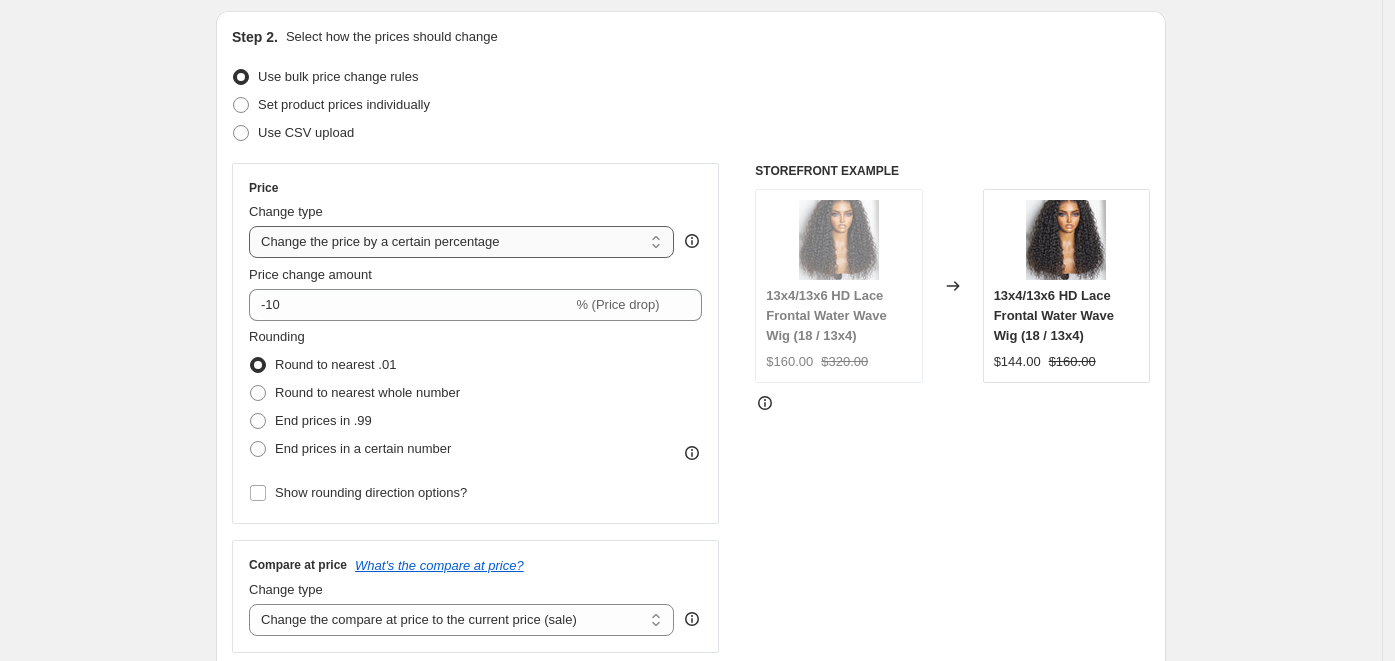 click on "Change the price to a certain amount Change the price by a certain amount Change the price by a certain percentage Change the price to the current compare at price (price before sale) Change the price by a certain amount relative to the compare at price Change the price by a certain percentage relative to the compare at price Don't change the price Change the price by a certain percentage relative to the cost per item Change price to certain cost margin" at bounding box center [461, 242] 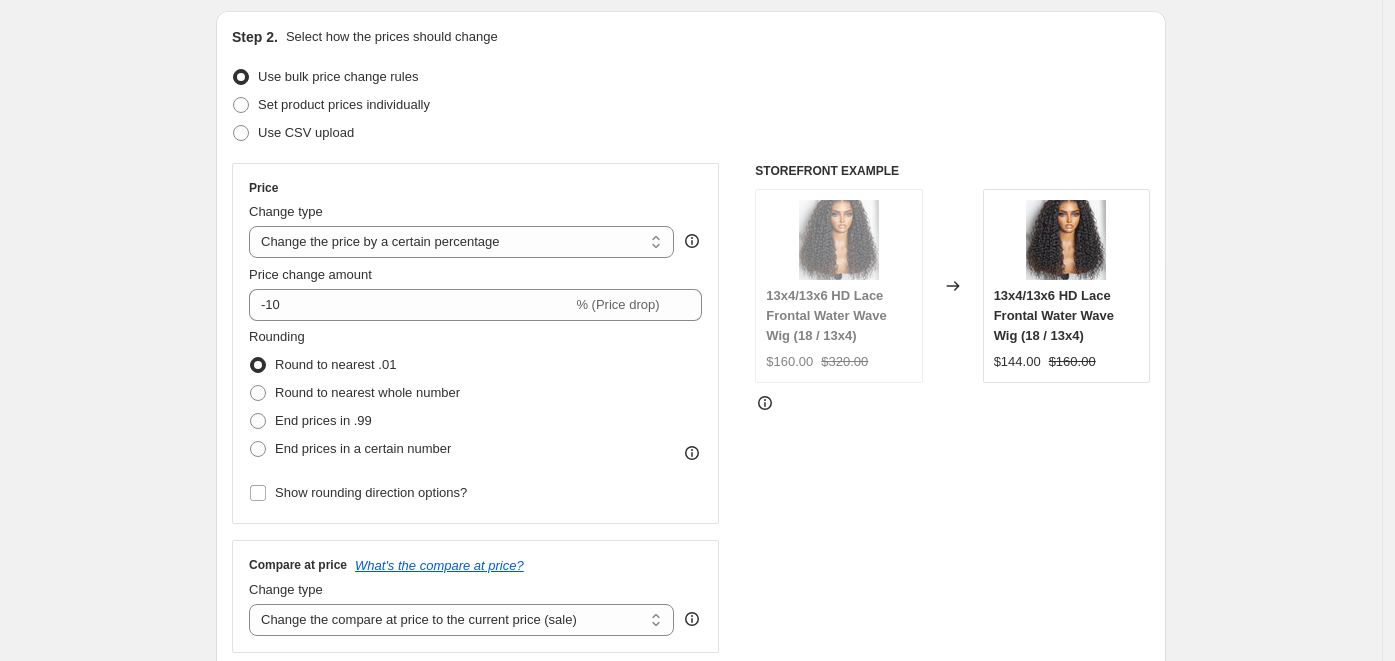 click on "Price Change type Change the price to a certain amount Change the price by a certain amount Change the price by a certain percentage Change the price to the current compare at price (price before sale) Change the price by a certain amount relative to the compare at price Change the price by a certain percentage relative to the compare at price Don't change the price Change the price by a certain percentage relative to the cost per item Change price to certain cost margin Change the price by a certain percentage Price change amount -10 % (Price drop) Rounding Round to nearest .01 Round to nearest whole number End prices in .99 End prices in a certain number Show rounding direction options?" at bounding box center [475, 343] 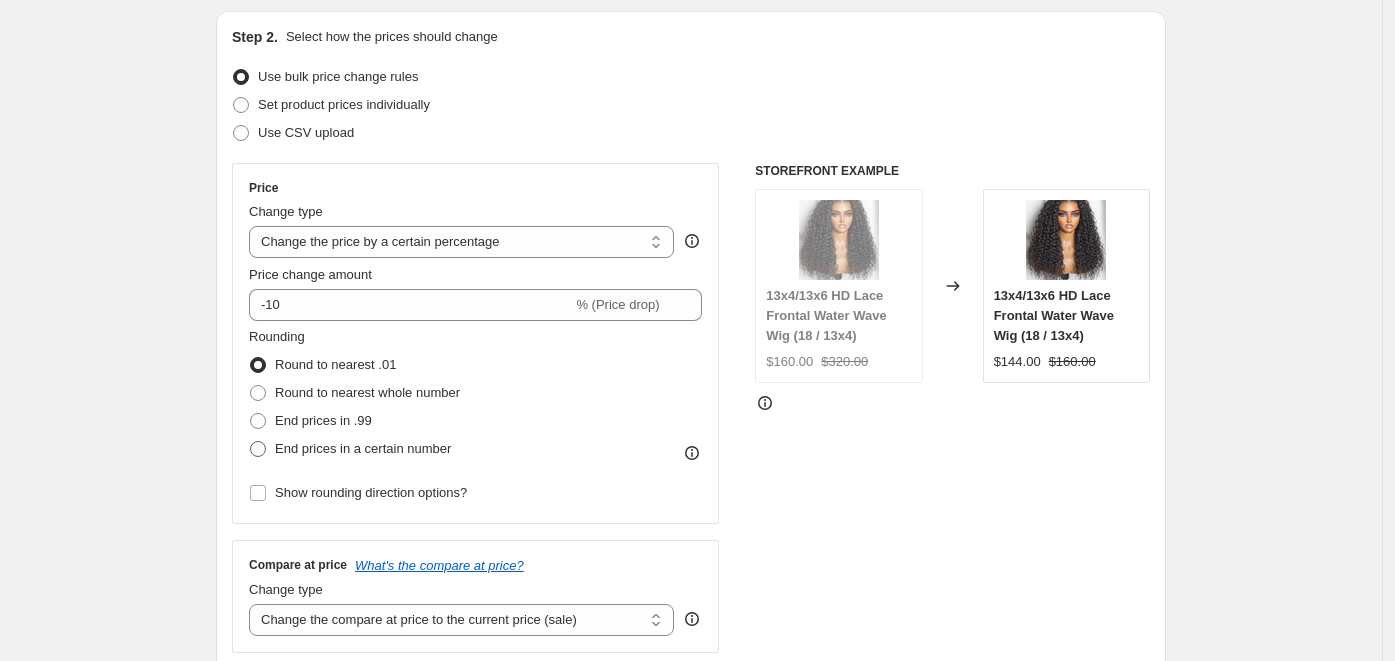 click at bounding box center (258, 449) 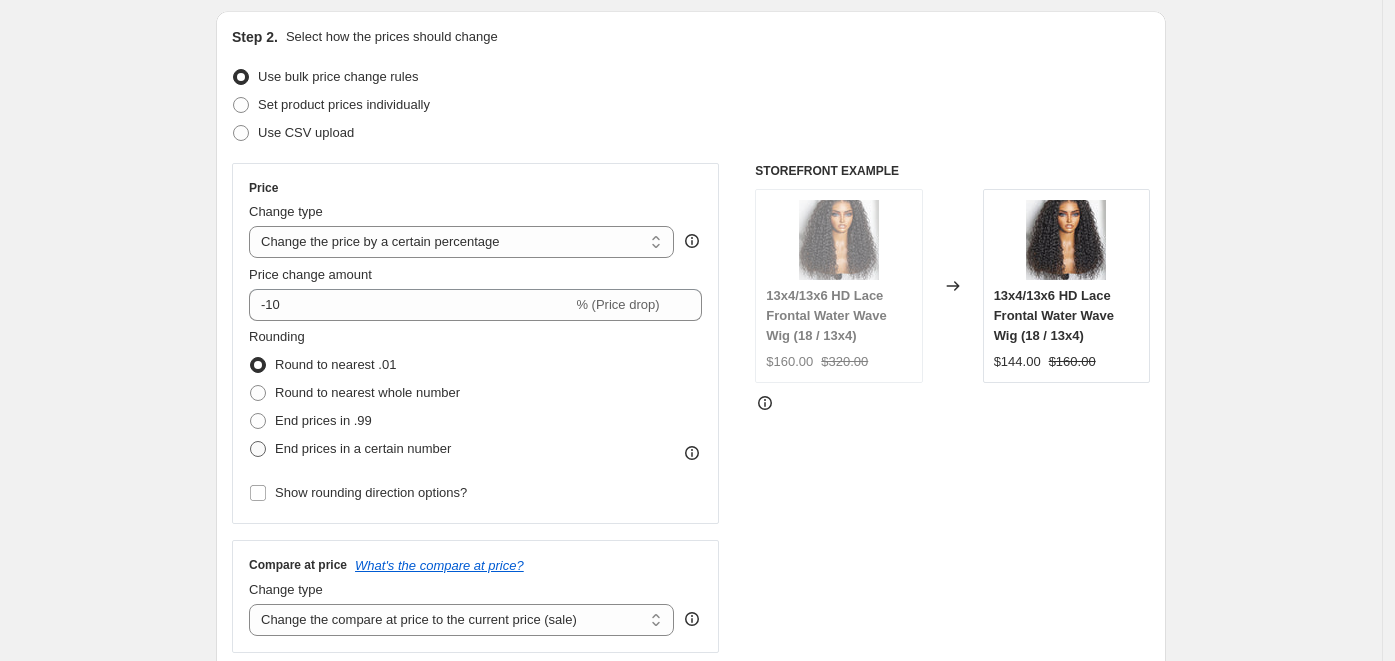 radio on "true" 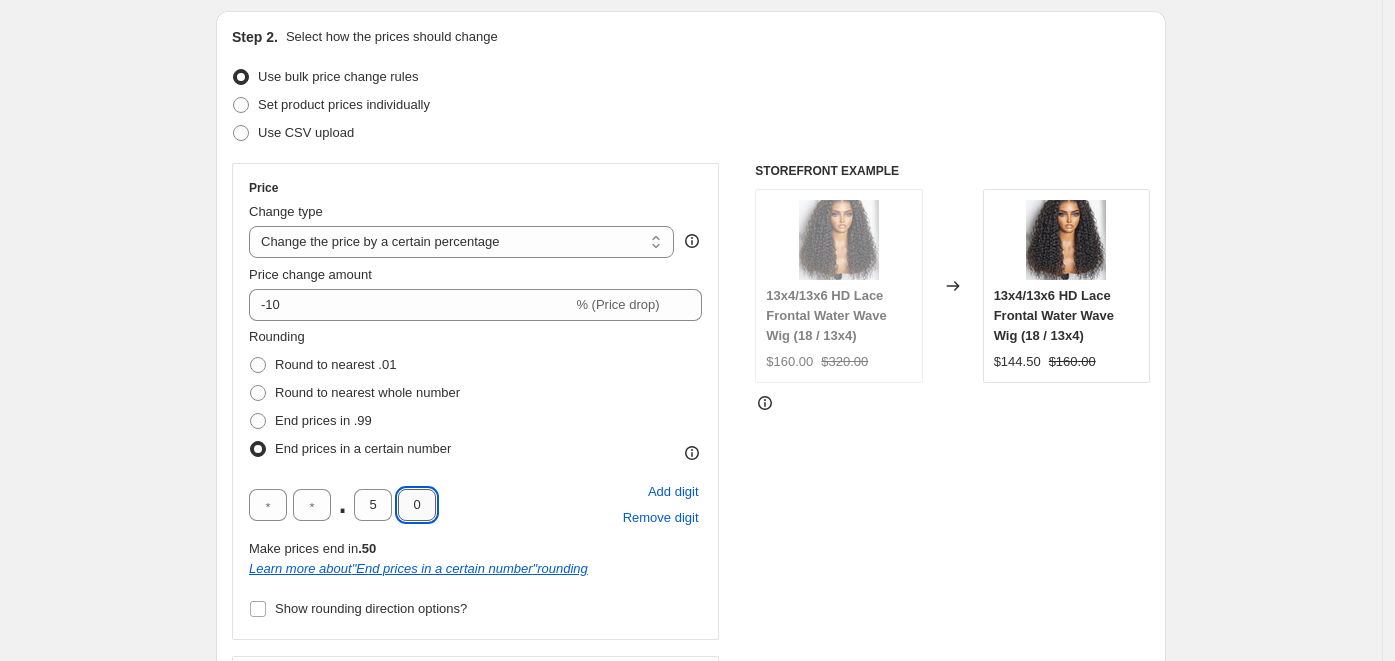 click on "0" at bounding box center [417, 505] 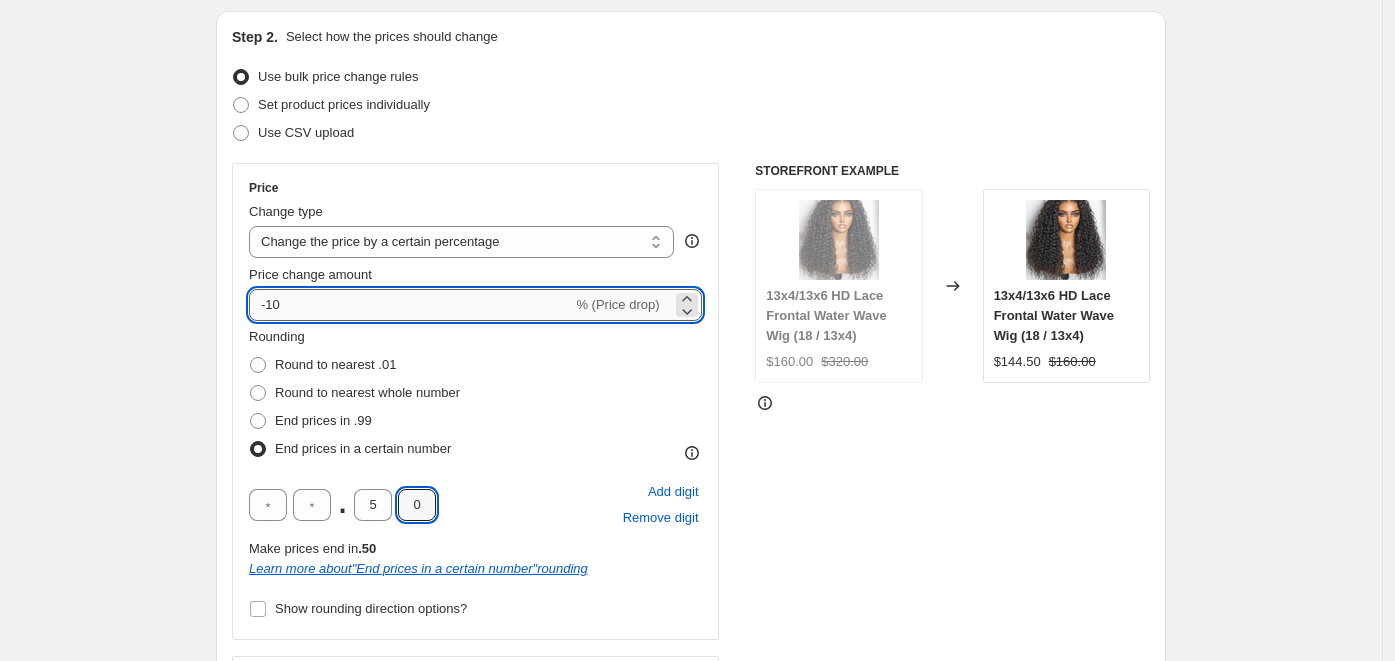 click on "-10" at bounding box center (410, 305) 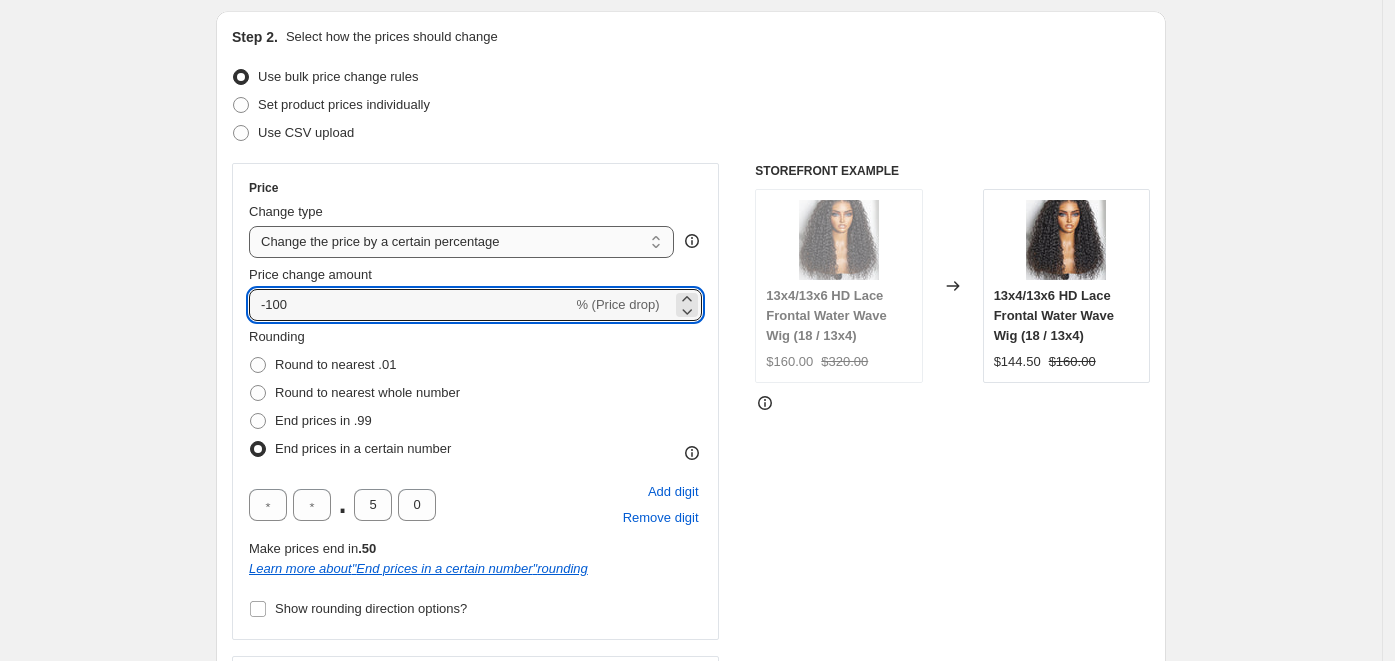 type on "-100" 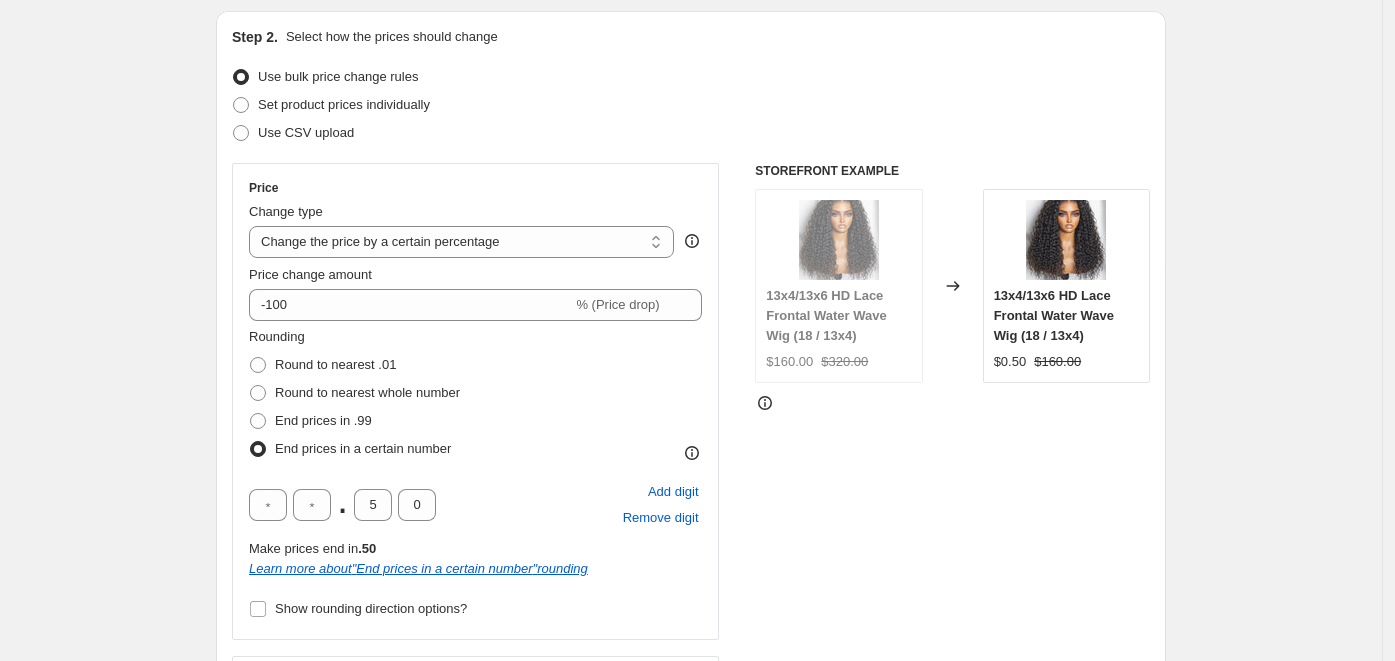 select on "no_change" 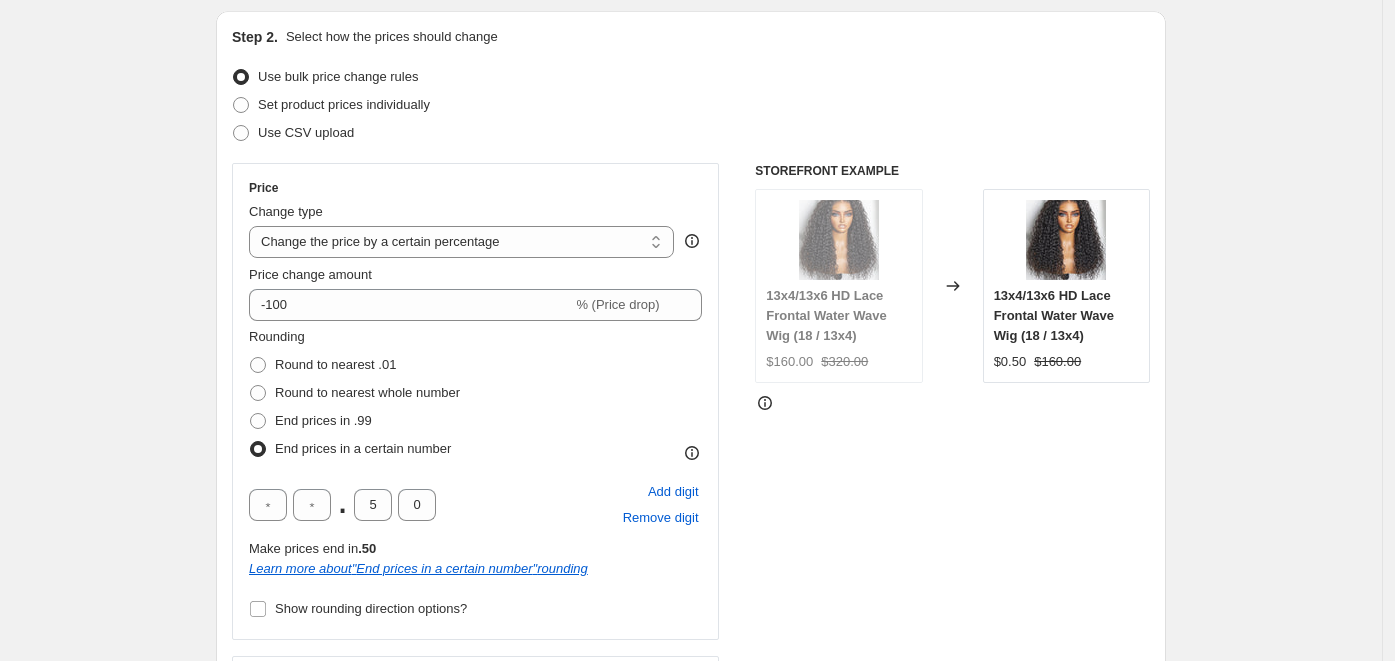 click on "Change the price to a certain amount Change the price by a certain amount Change the price by a certain percentage Change the price to the current compare at price (price before sale) Change the price by a certain amount relative to the compare at price Change the price by a certain percentage relative to the compare at price Don't change the price Change the price by a certain percentage relative to the cost per item Change price to certain cost margin" at bounding box center [461, 242] 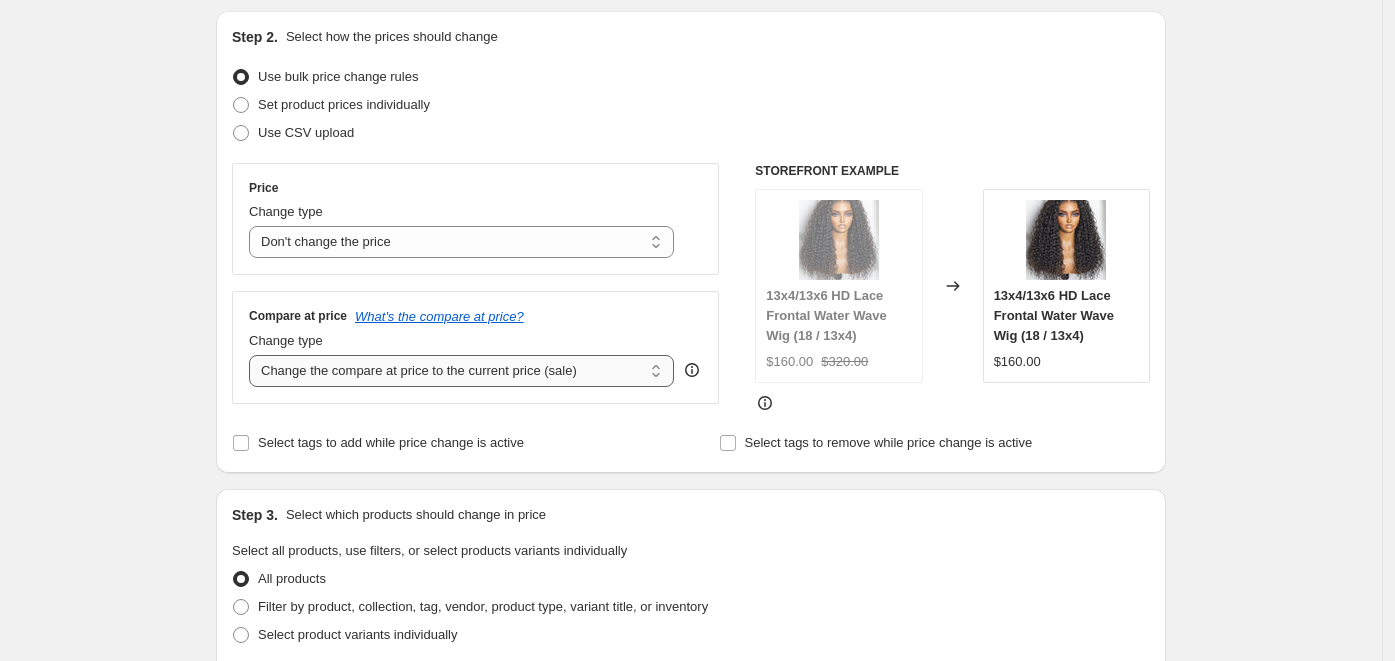 click on "Change the compare at price to the current price (sale) Change the compare at price to a certain amount Change the compare at price by a certain amount Change the compare at price by a certain percentage Change the compare at price by a certain amount relative to the actual price Change the compare at price by a certain percentage relative to the actual price Don't change the compare at price Remove the compare at price" at bounding box center [461, 371] 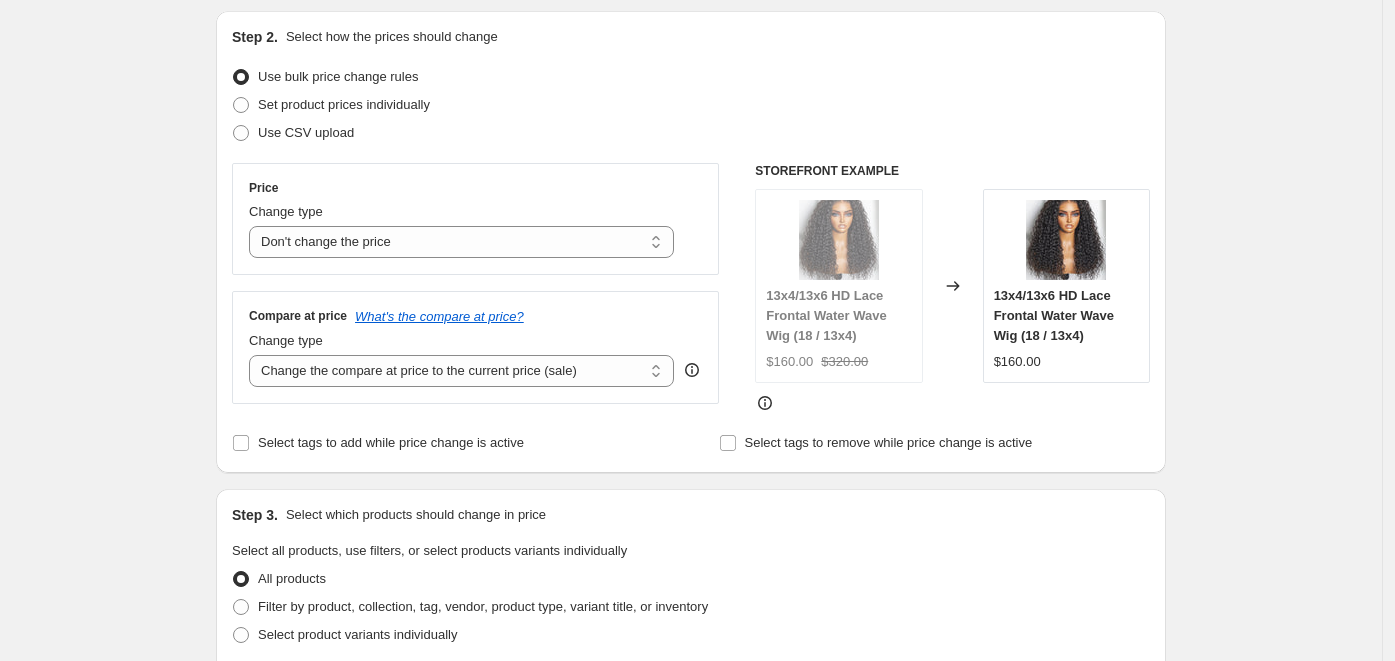 select on "to" 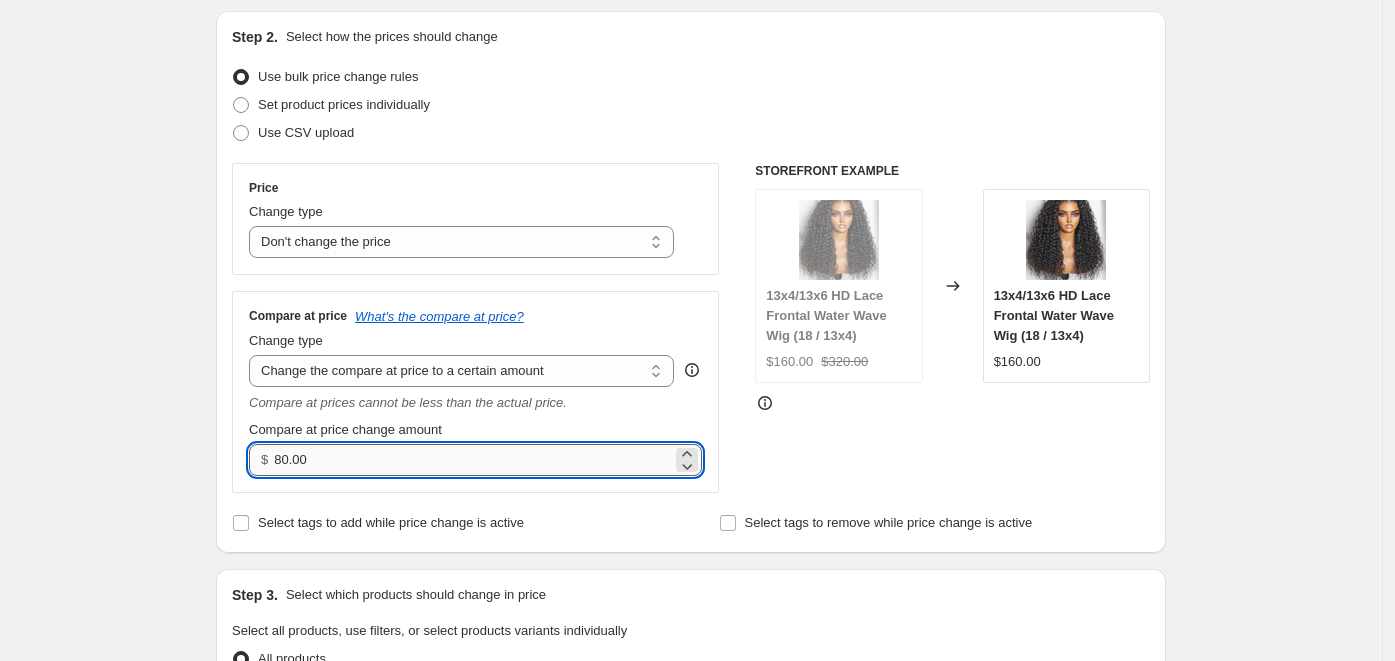 click on "80.00" at bounding box center [472, 460] 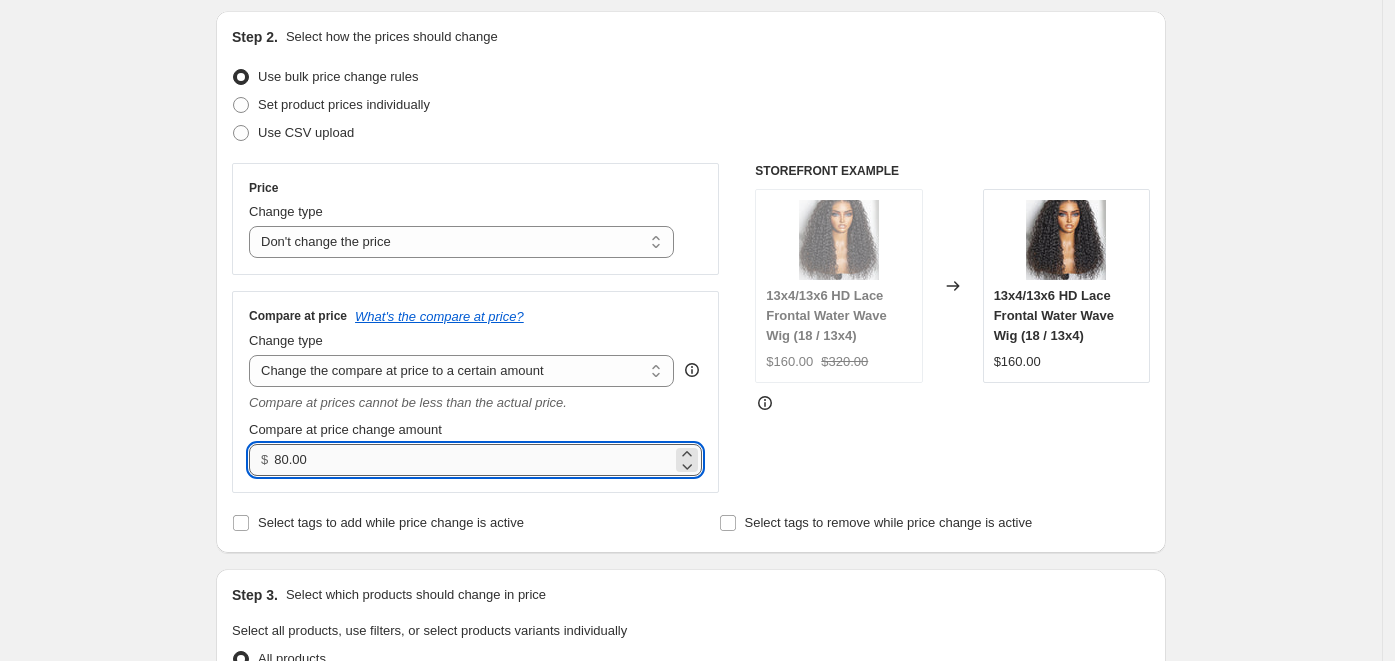 click on "80.00" at bounding box center [472, 460] 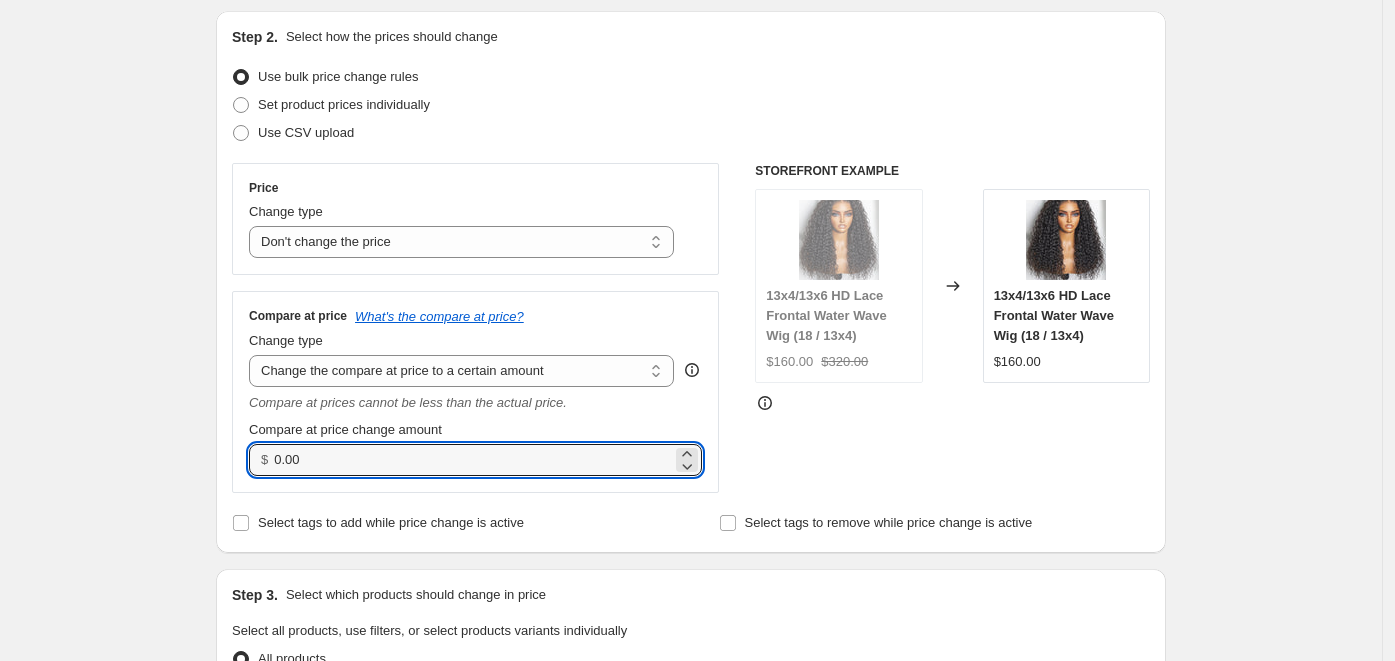 type on "0.00" 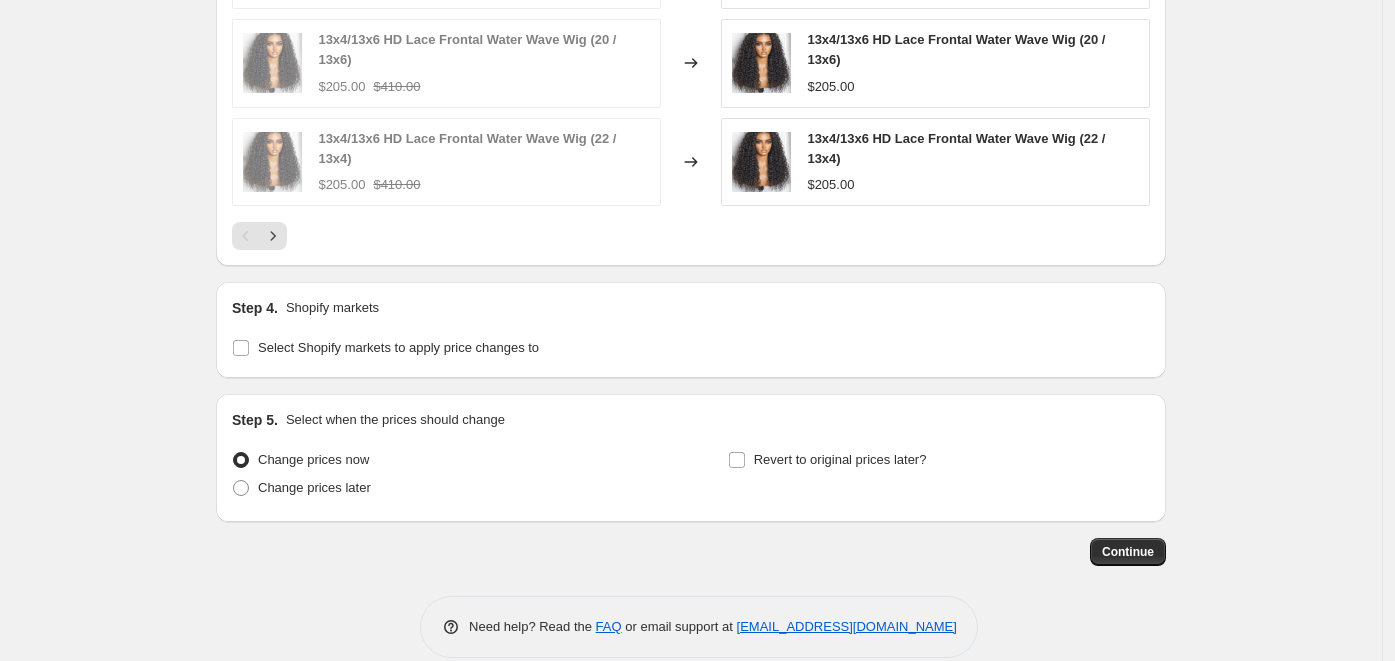 scroll, scrollTop: 1326, scrollLeft: 0, axis: vertical 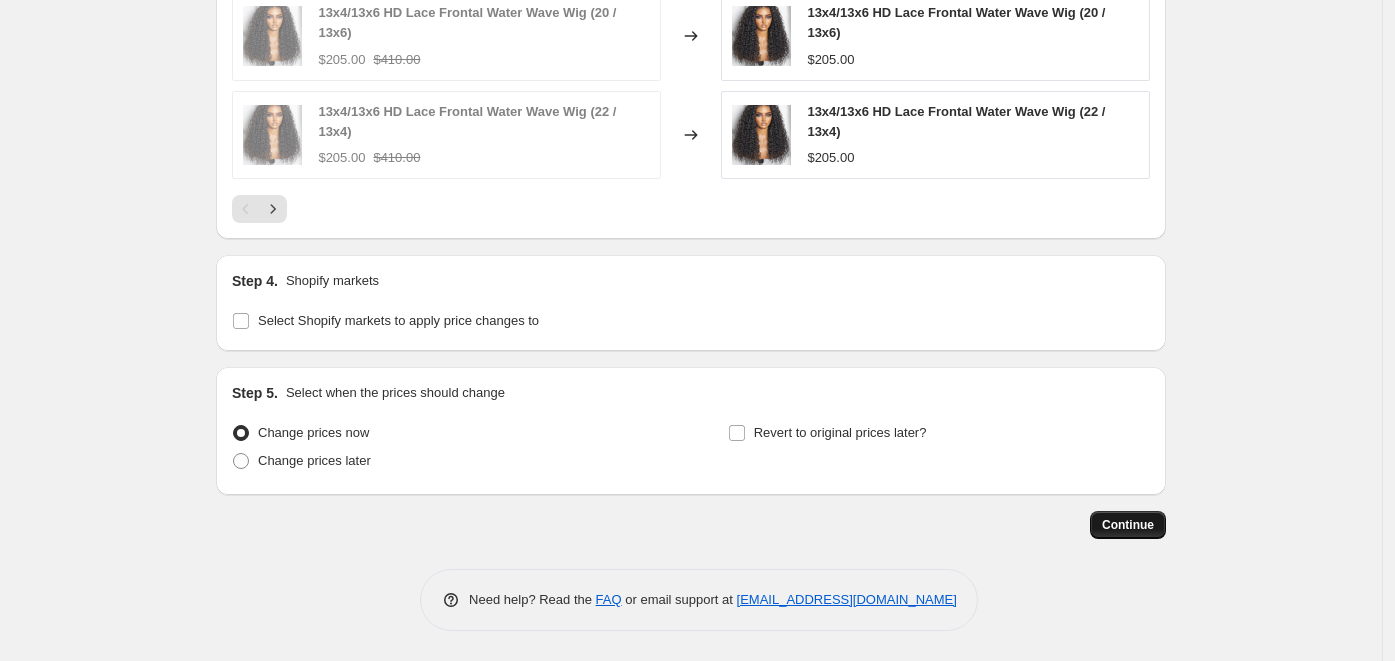 click on "Continue" at bounding box center [1128, 525] 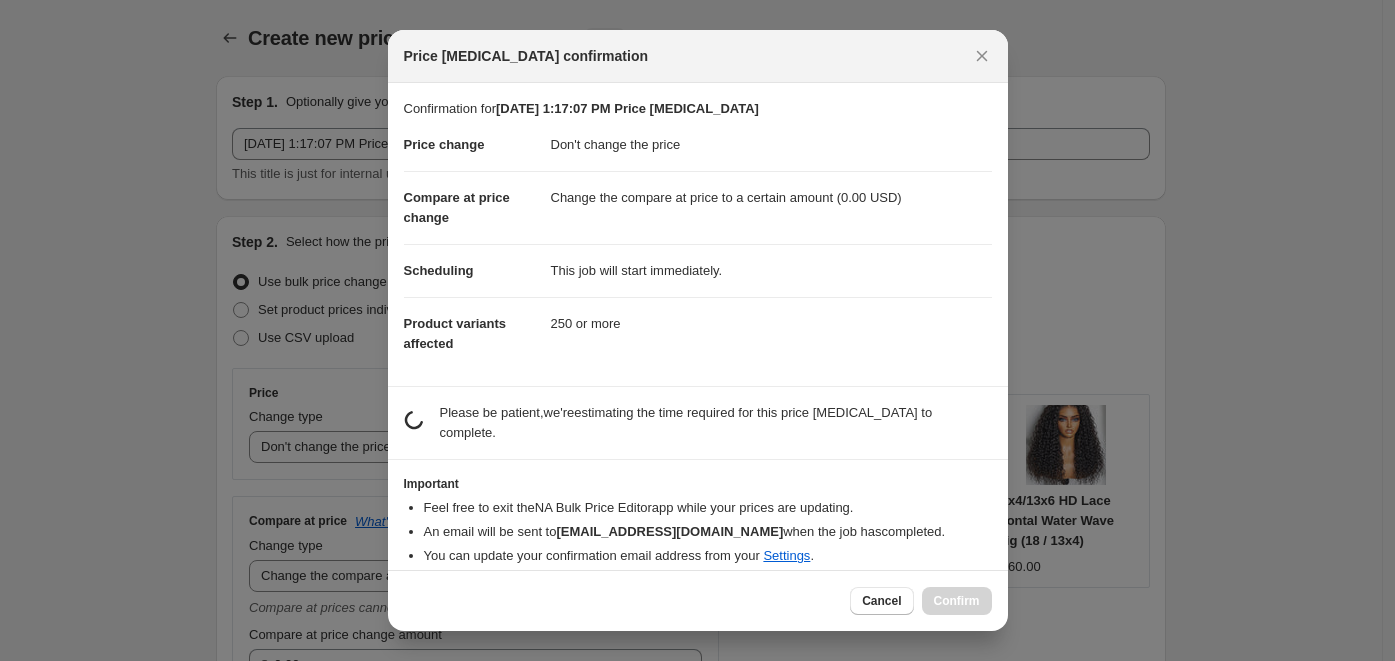 scroll, scrollTop: 0, scrollLeft: 0, axis: both 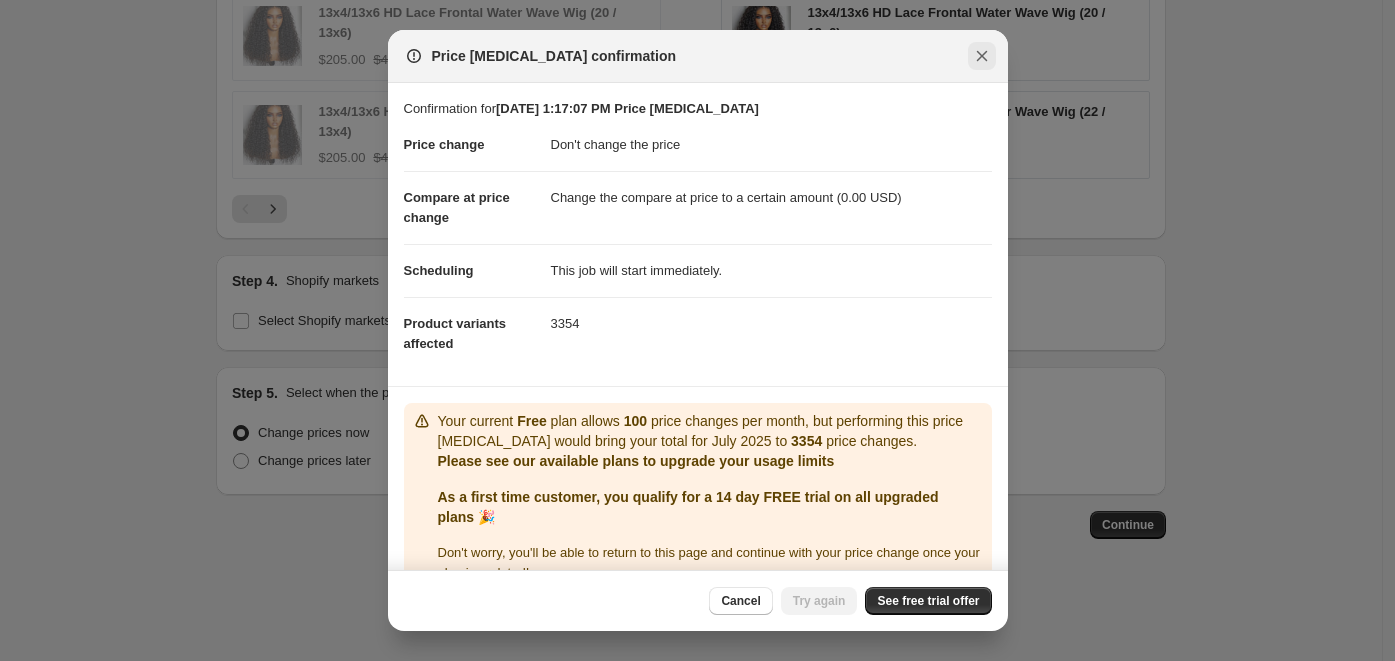 click 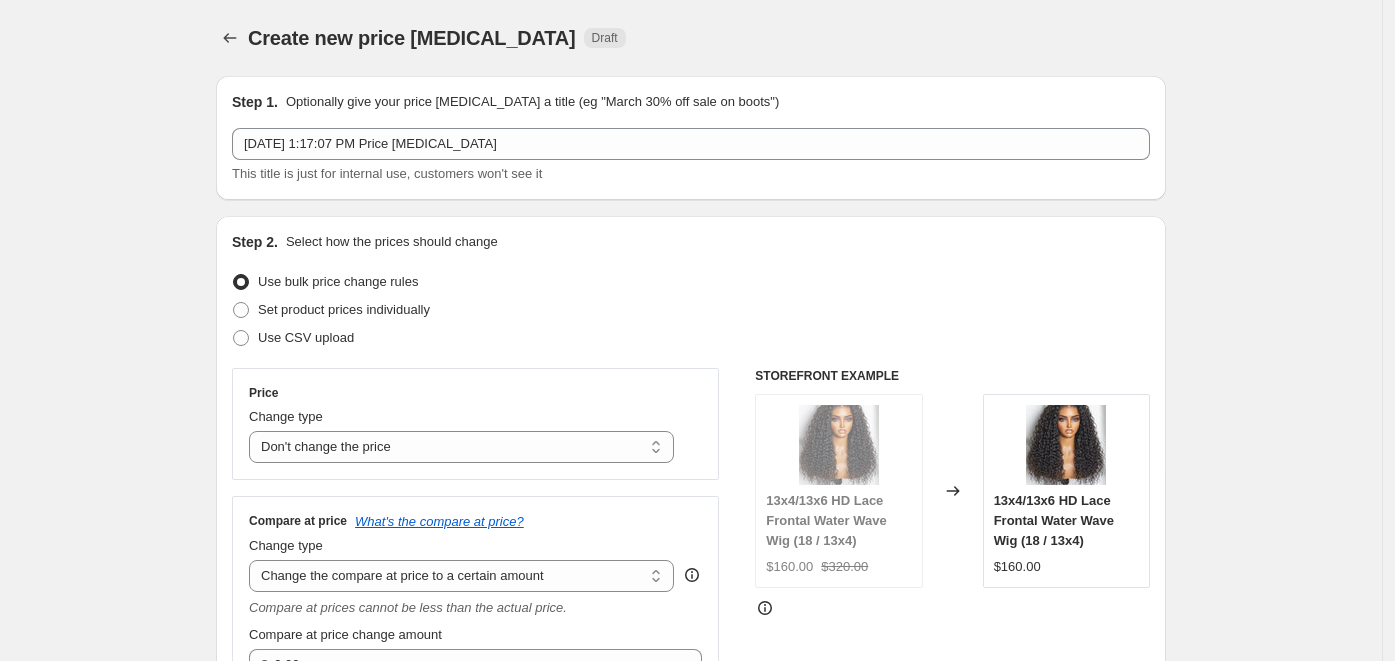 scroll, scrollTop: 1326, scrollLeft: 0, axis: vertical 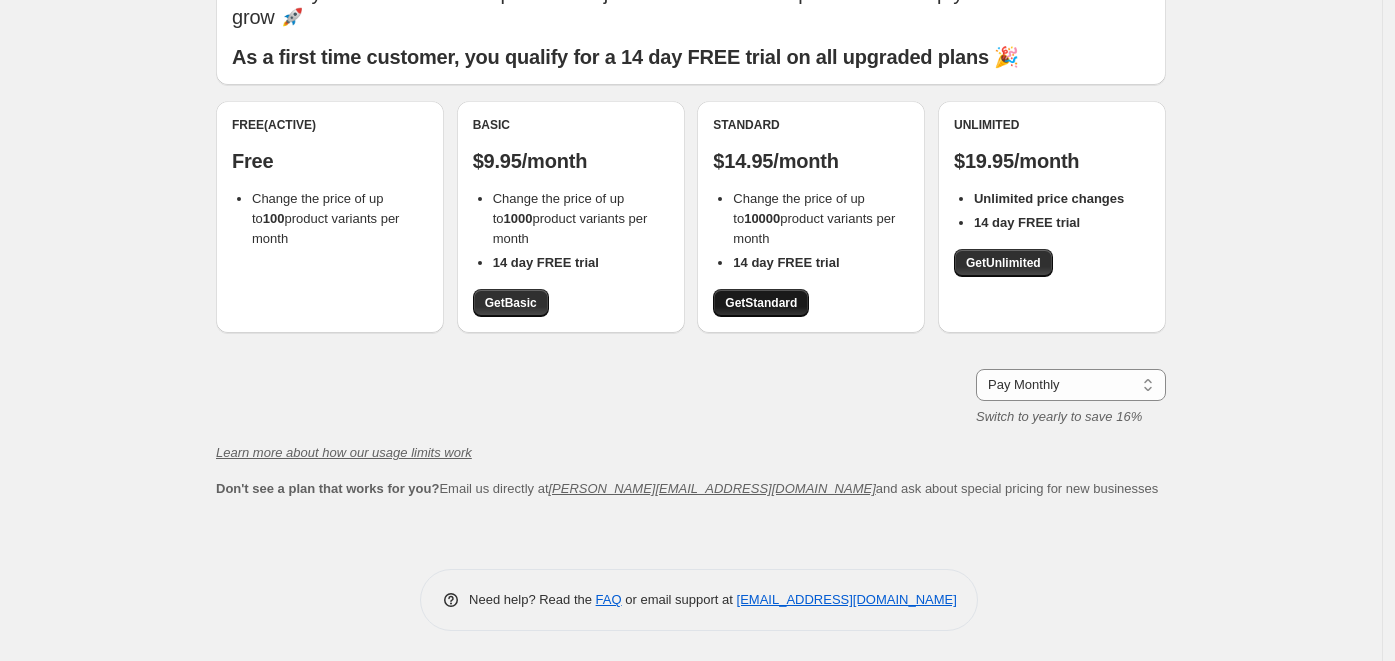 click on "Get  Standard" at bounding box center [761, 303] 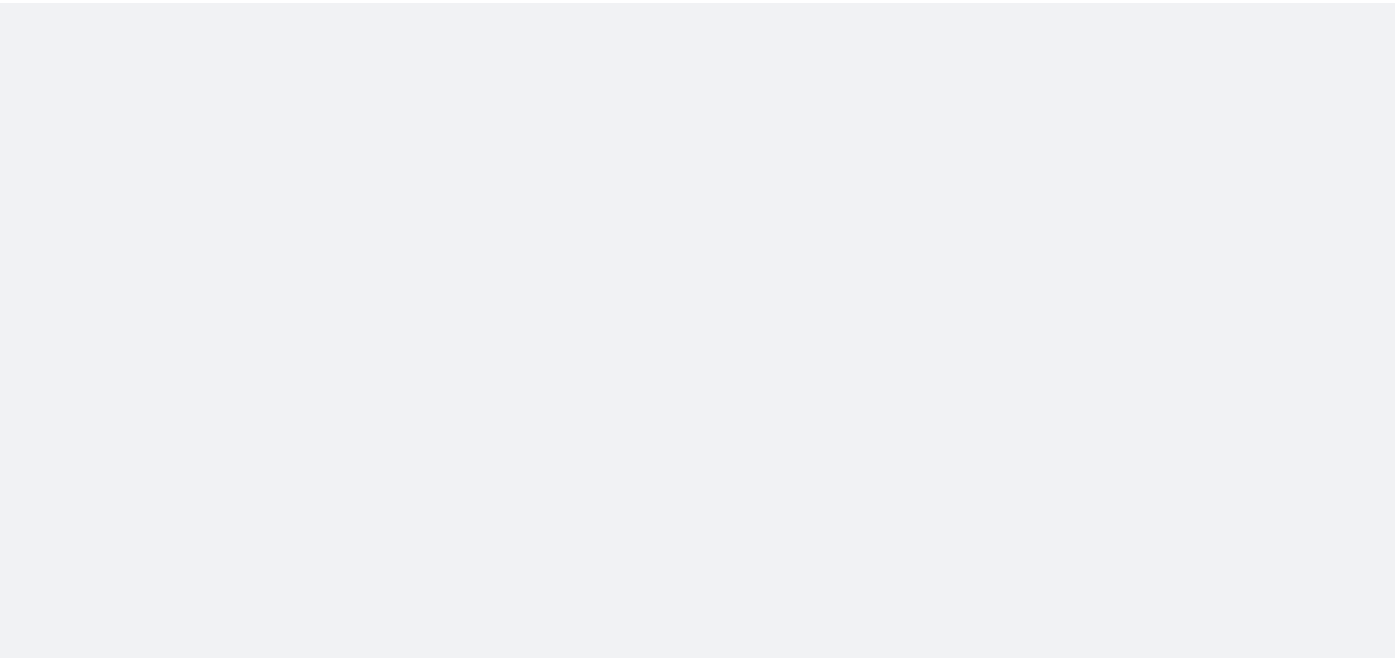 scroll, scrollTop: 0, scrollLeft: 0, axis: both 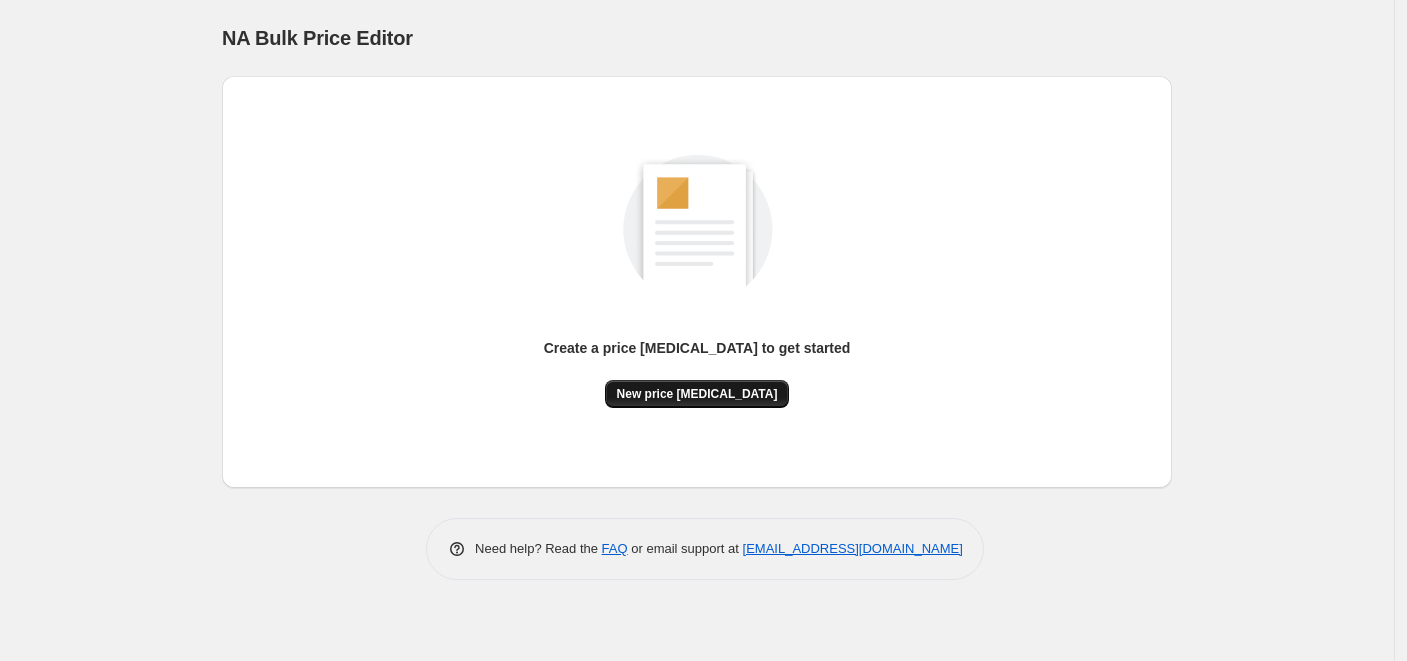 click on "New price [MEDICAL_DATA]" at bounding box center (697, 394) 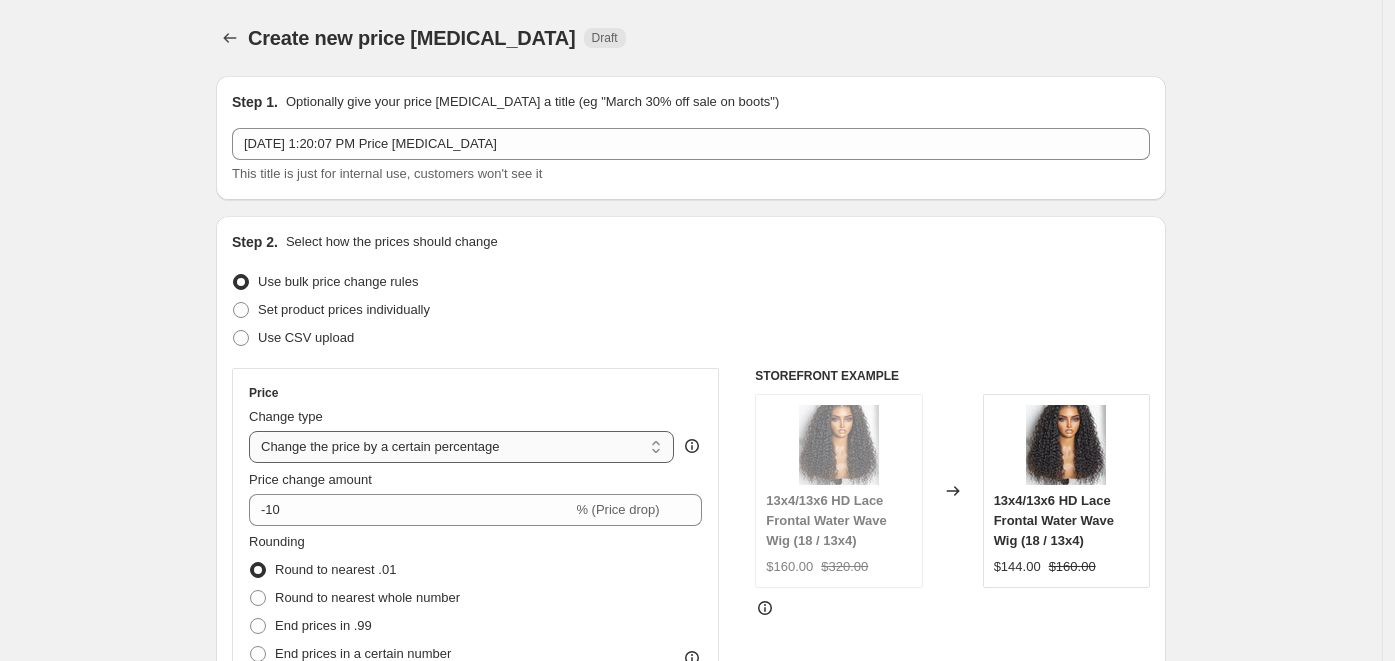 click on "Change the price to a certain amount Change the price by a certain amount Change the price by a certain percentage Change the price to the current compare at price (price before sale) Change the price by a certain amount relative to the compare at price Change the price by a certain percentage relative to the compare at price Don't change the price Change the price by a certain percentage relative to the cost per item Change price to certain cost margin" at bounding box center (461, 447) 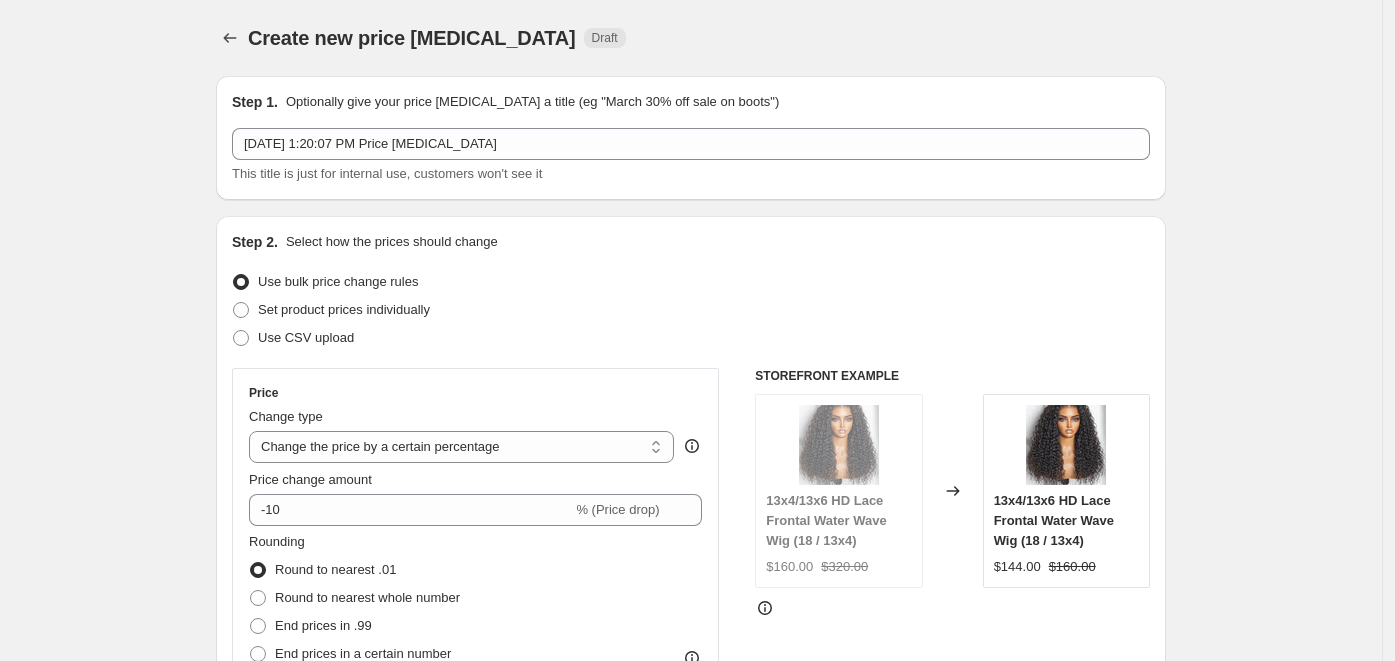 select on "no_change" 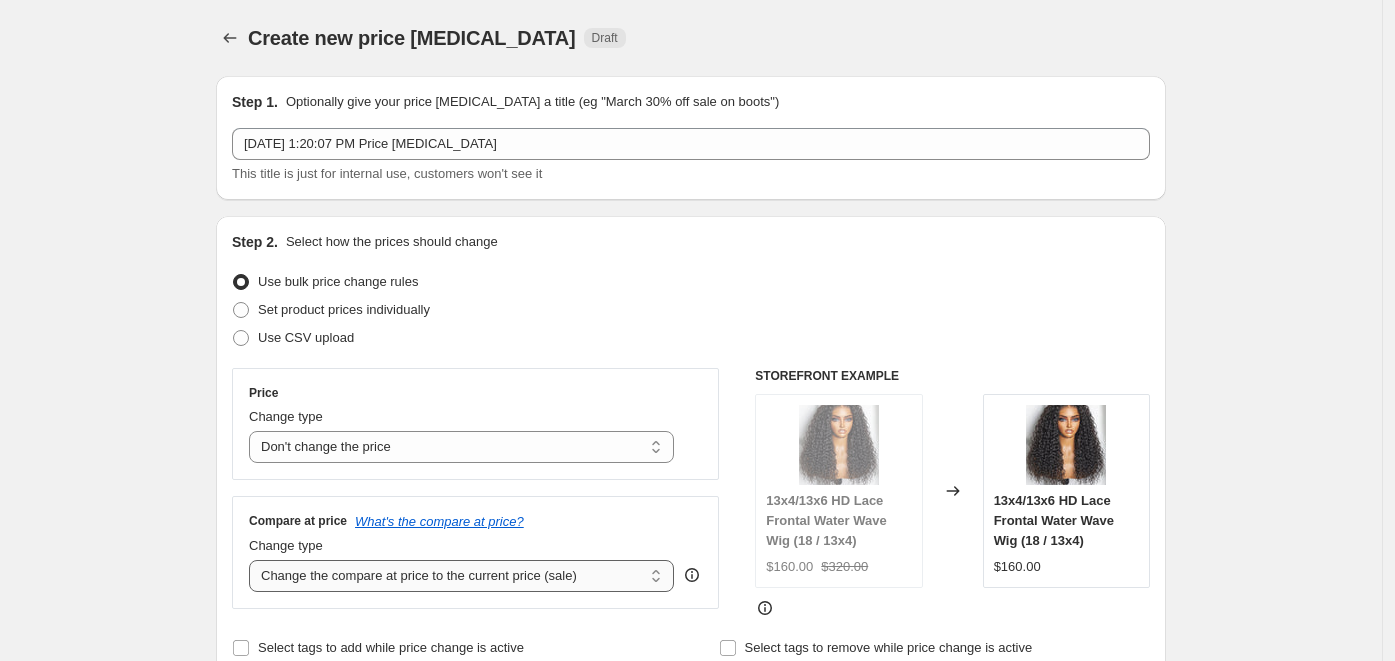 click on "Change the compare at price to the current price (sale) Change the compare at price to a certain amount Change the compare at price by a certain amount Change the compare at price by a certain percentage Change the compare at price by a certain amount relative to the actual price Change the compare at price by a certain percentage relative to the actual price Don't change the compare at price Remove the compare at price" at bounding box center [461, 576] 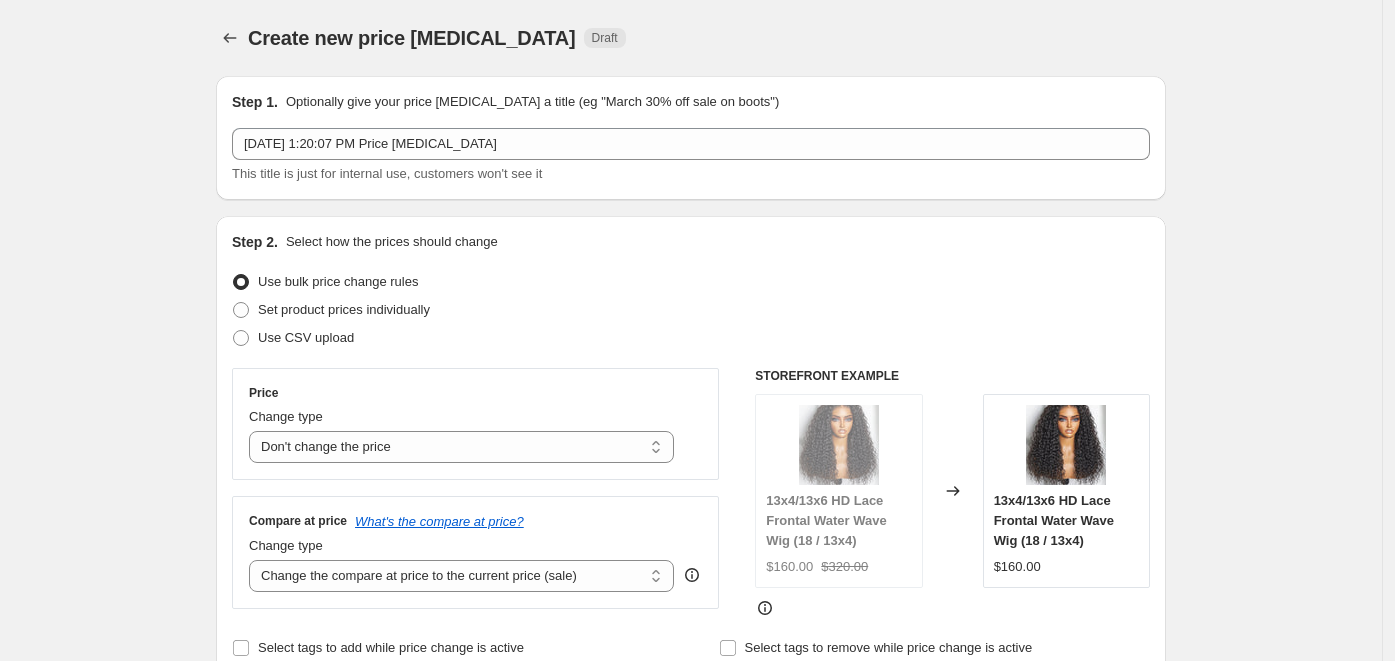 select on "remove" 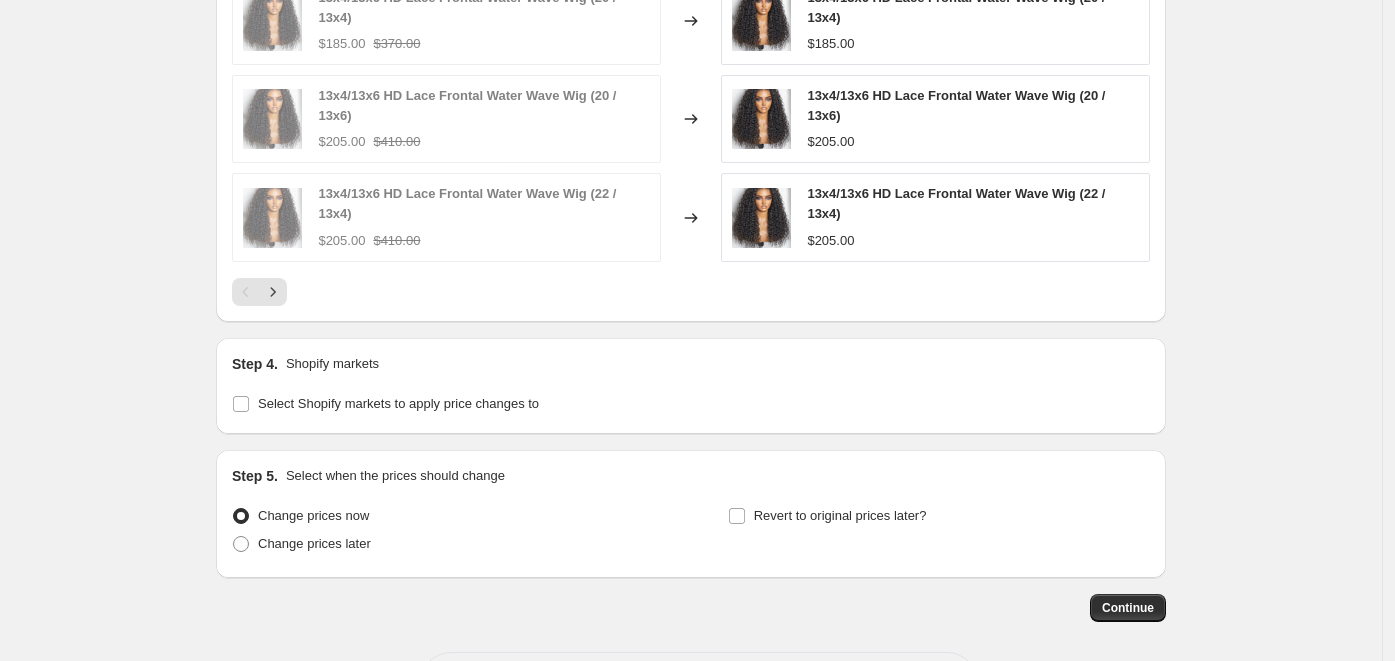 scroll, scrollTop: 1246, scrollLeft: 0, axis: vertical 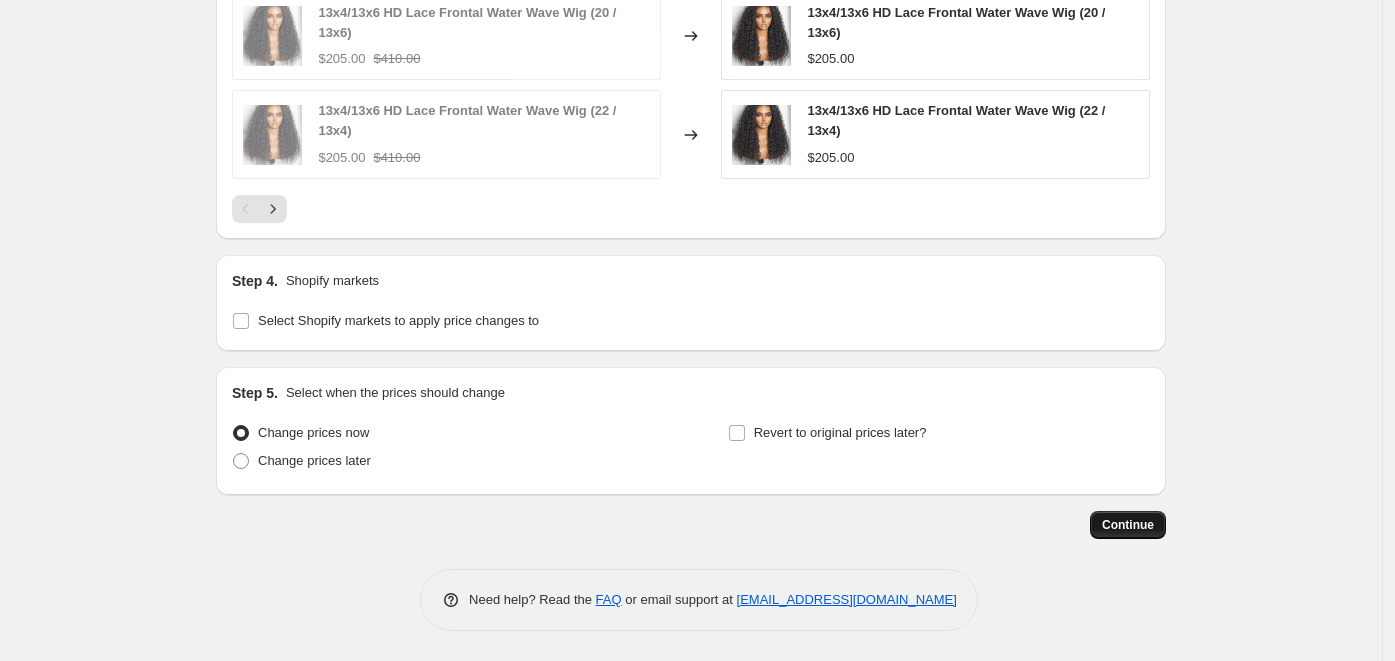 click on "Continue" at bounding box center [1128, 525] 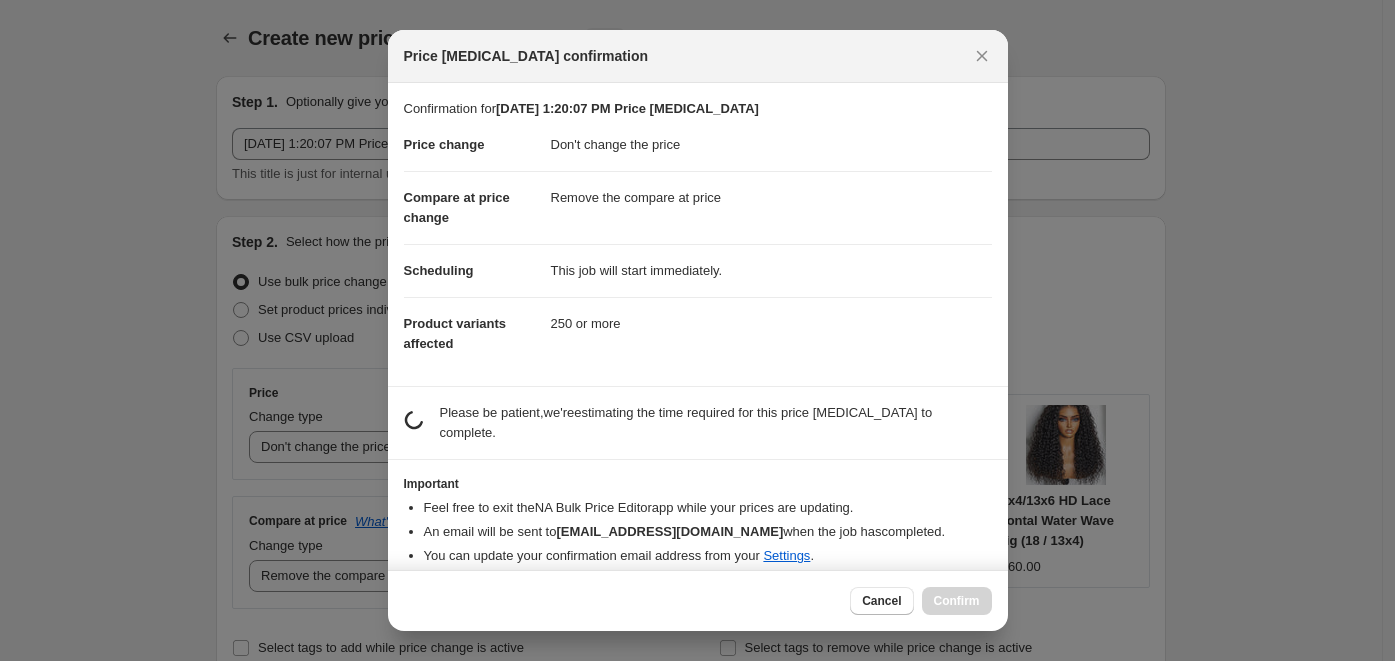scroll, scrollTop: 1246, scrollLeft: 0, axis: vertical 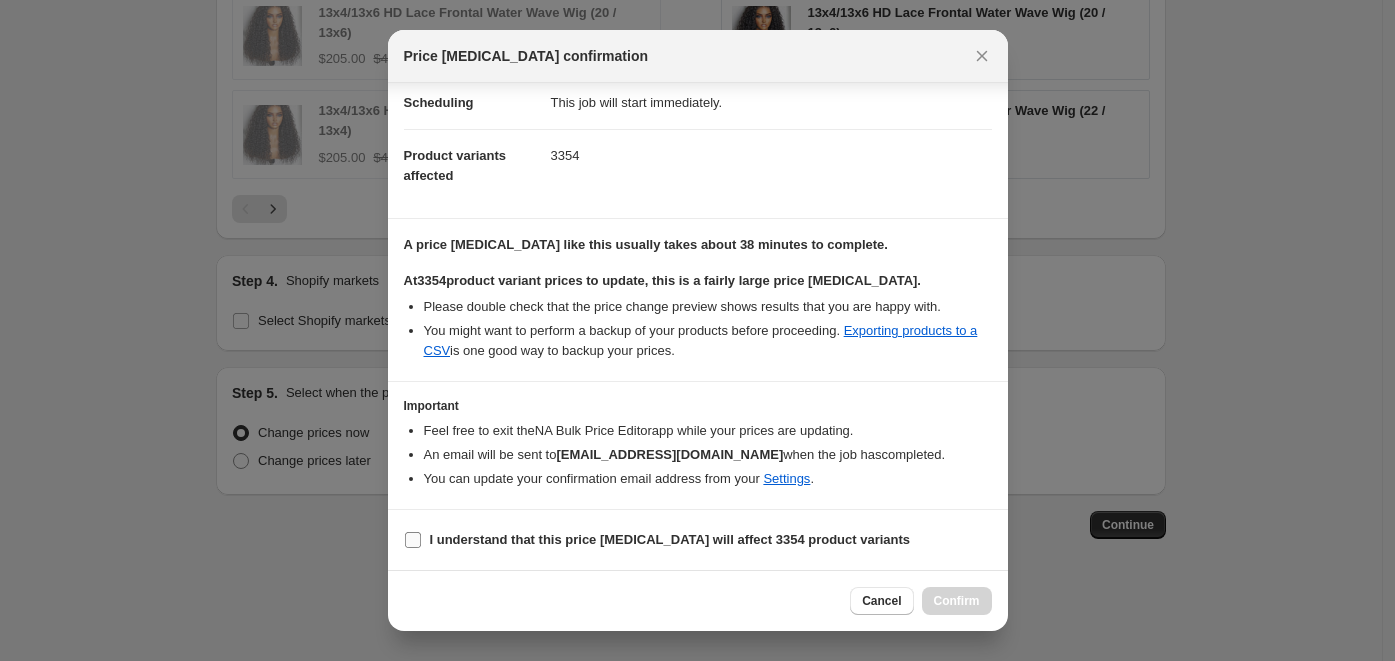 click on "I understand that this price [MEDICAL_DATA] will affect 3354 product variants" at bounding box center [413, 540] 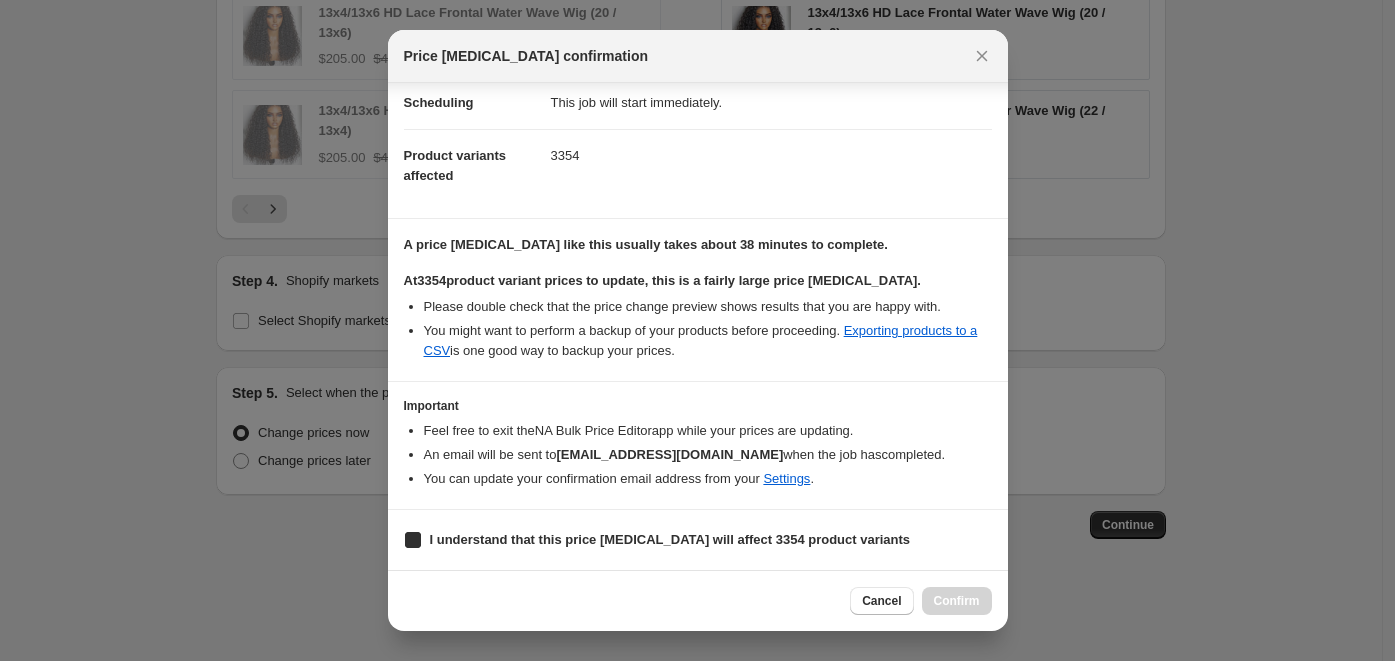 checkbox on "true" 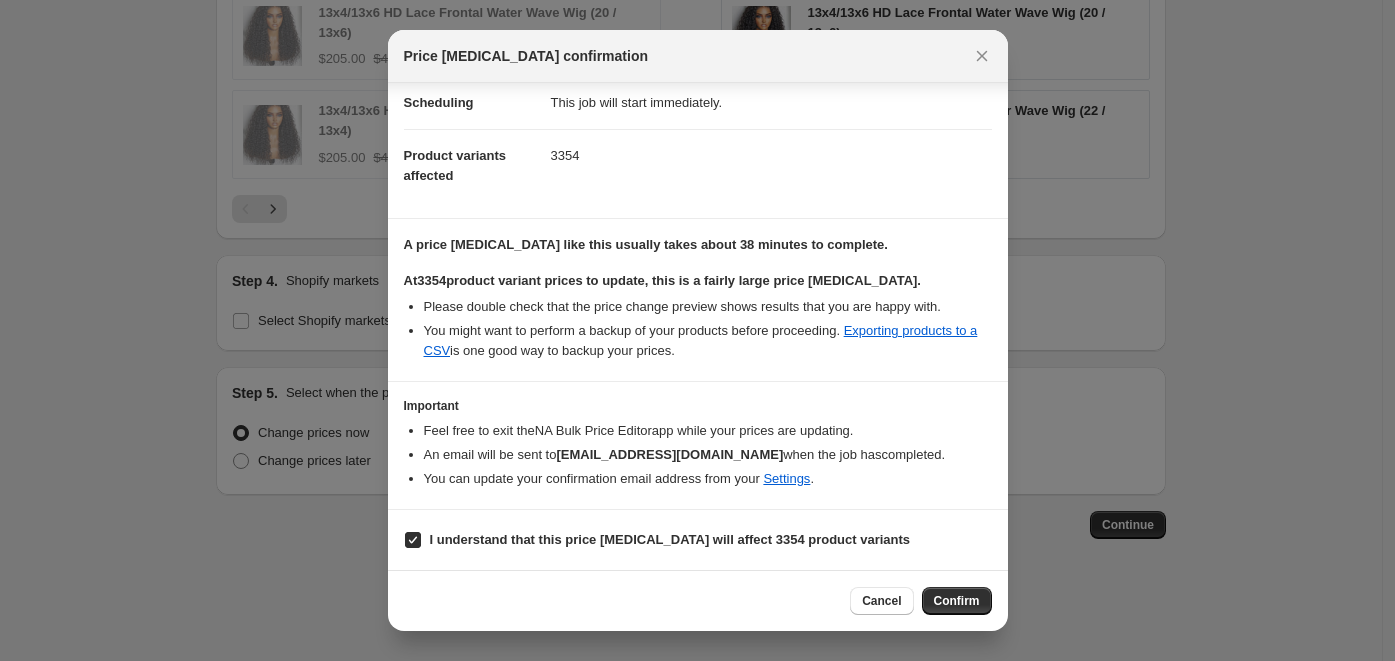 click on "Confirm" at bounding box center (957, 601) 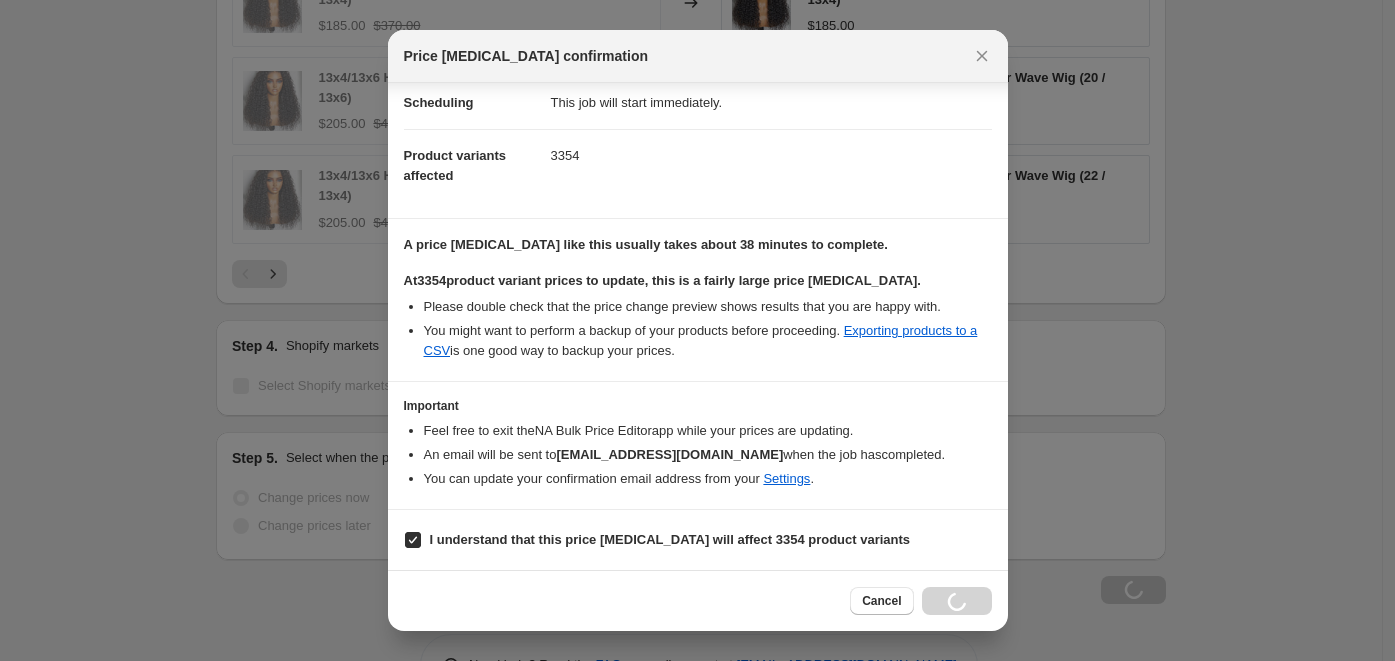 scroll, scrollTop: 1313, scrollLeft: 0, axis: vertical 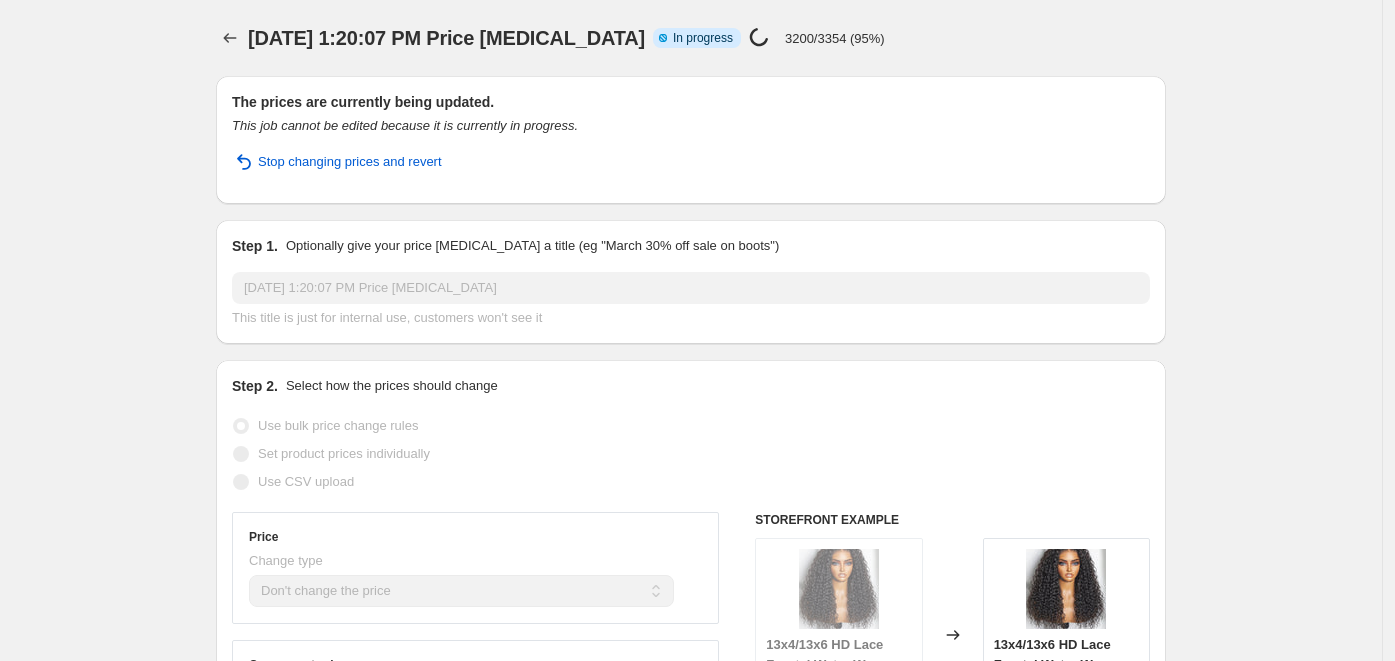 select on "no_change" 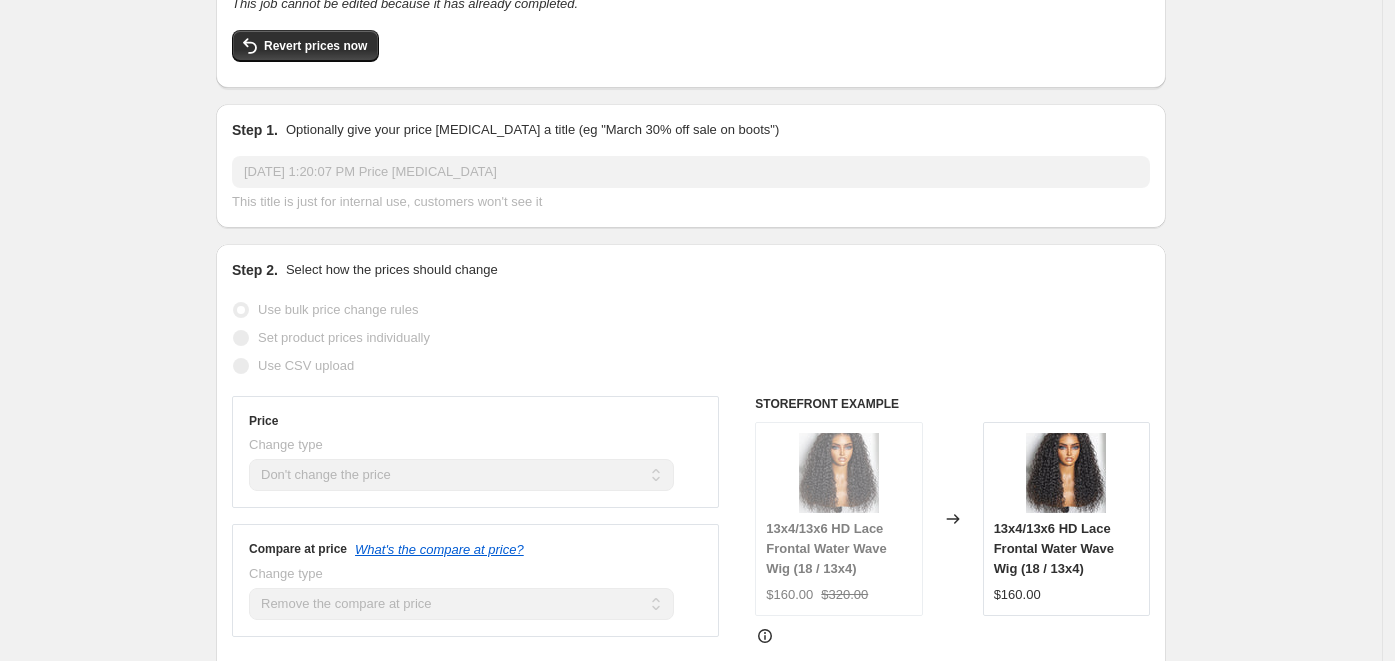 scroll, scrollTop: 0, scrollLeft: 0, axis: both 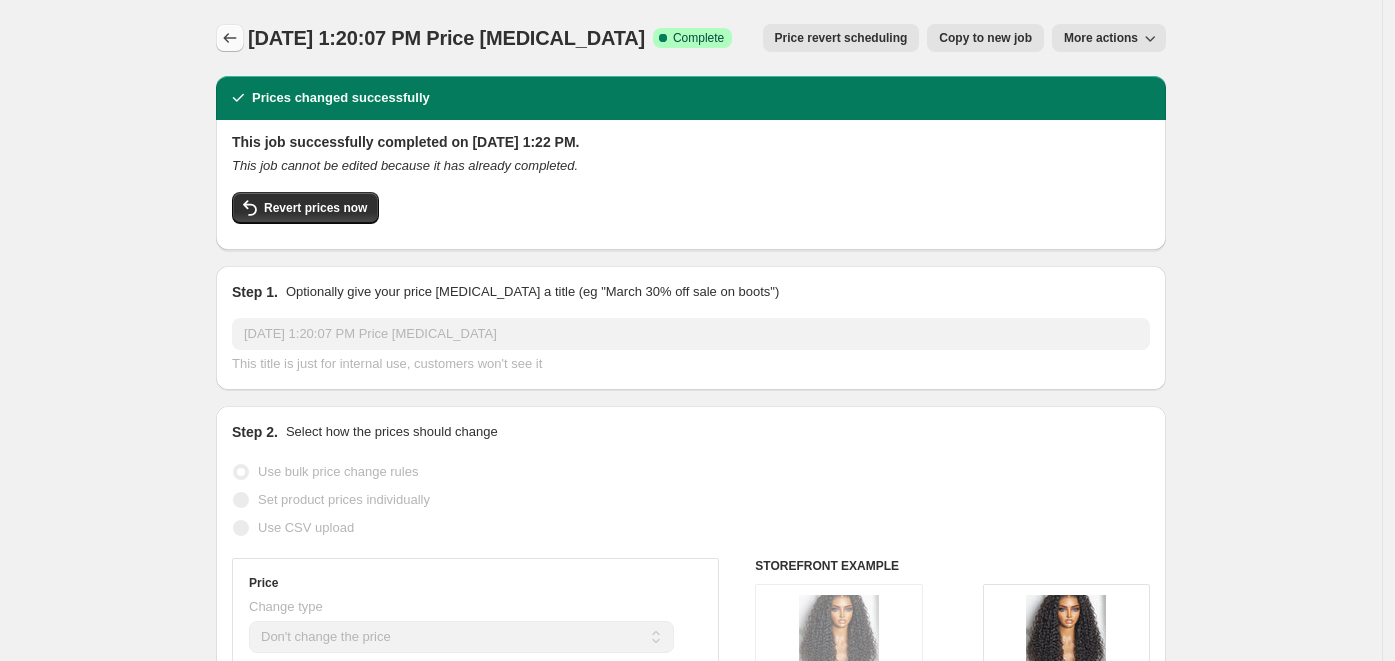 click 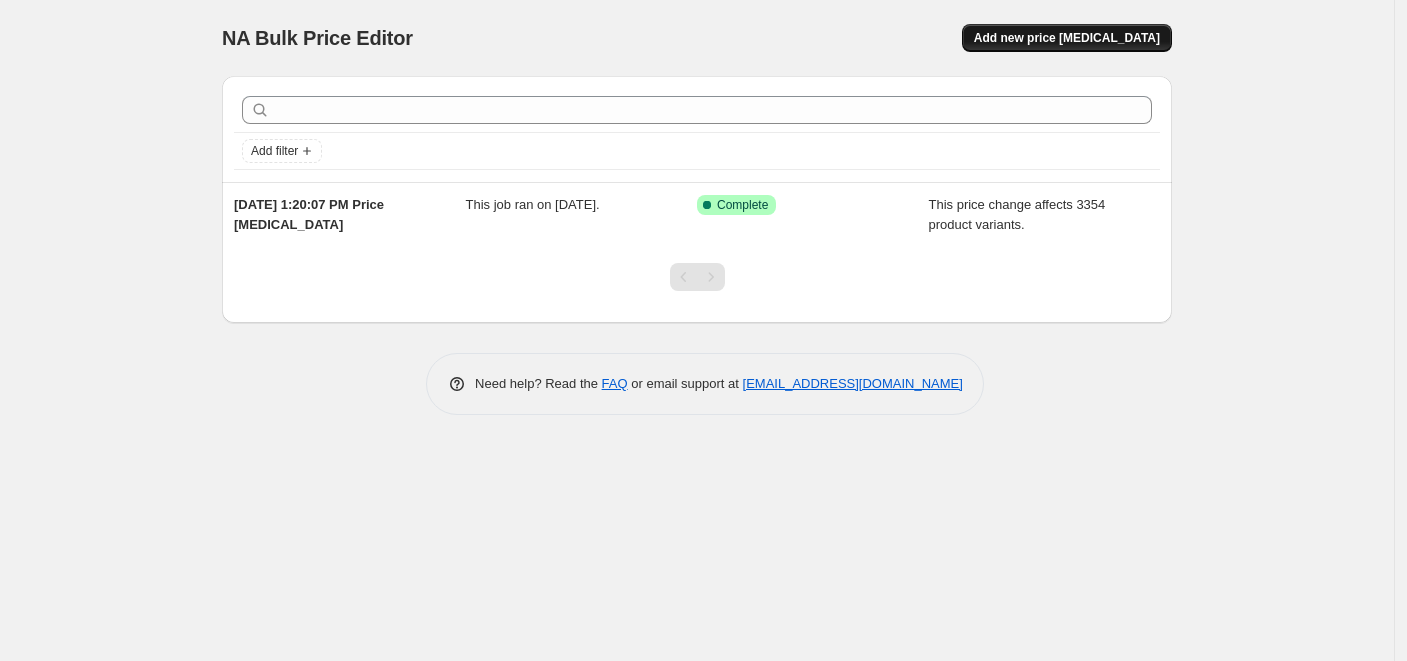 click on "Add new price [MEDICAL_DATA]" at bounding box center [1067, 38] 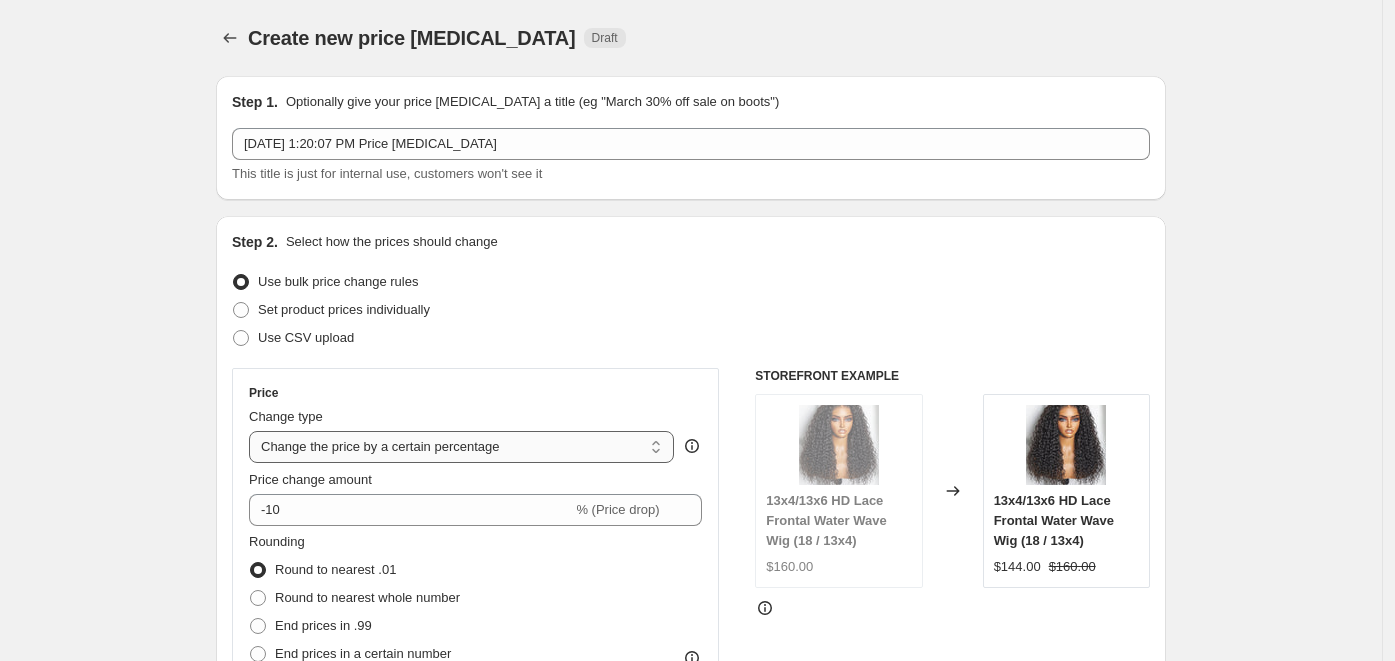 click on "Change the price to a certain amount Change the price by a certain amount Change the price by a certain percentage Change the price to the current compare at price (price before sale) Change the price by a certain amount relative to the compare at price Change the price by a certain percentage relative to the compare at price Don't change the price Change the price by a certain percentage relative to the cost per item Change price to certain cost margin" at bounding box center (461, 447) 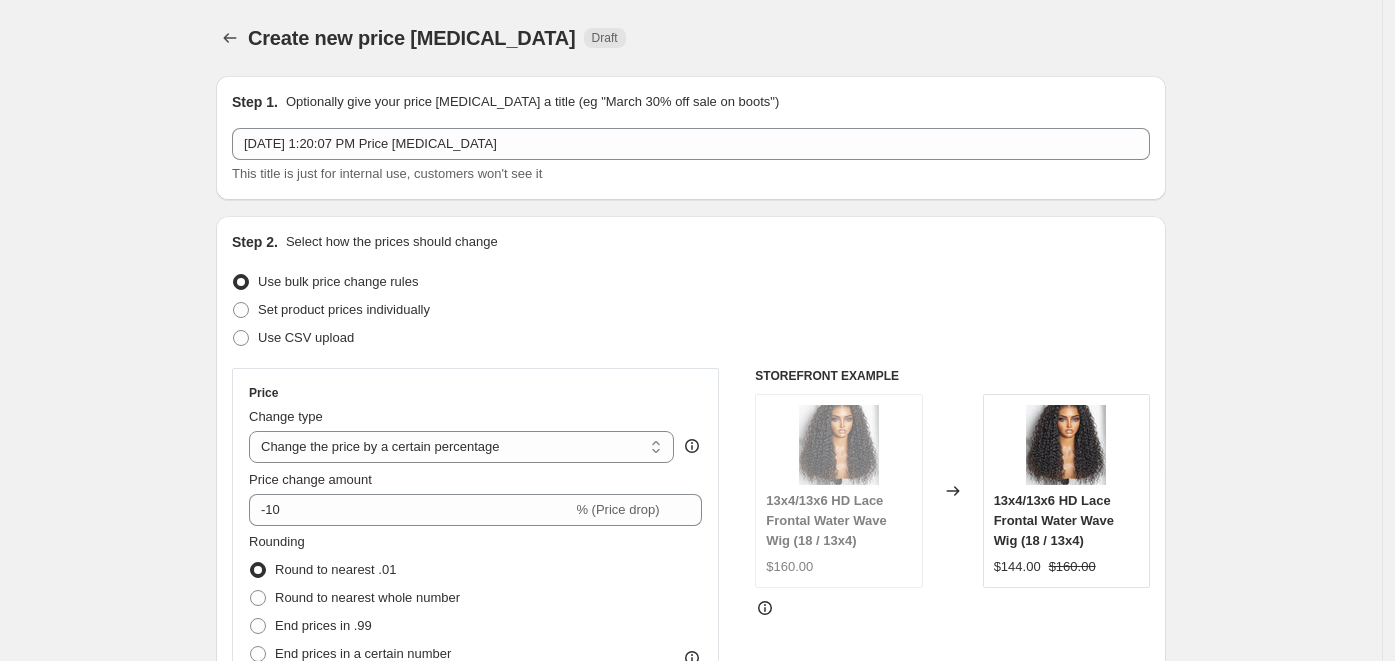 select on "no_change" 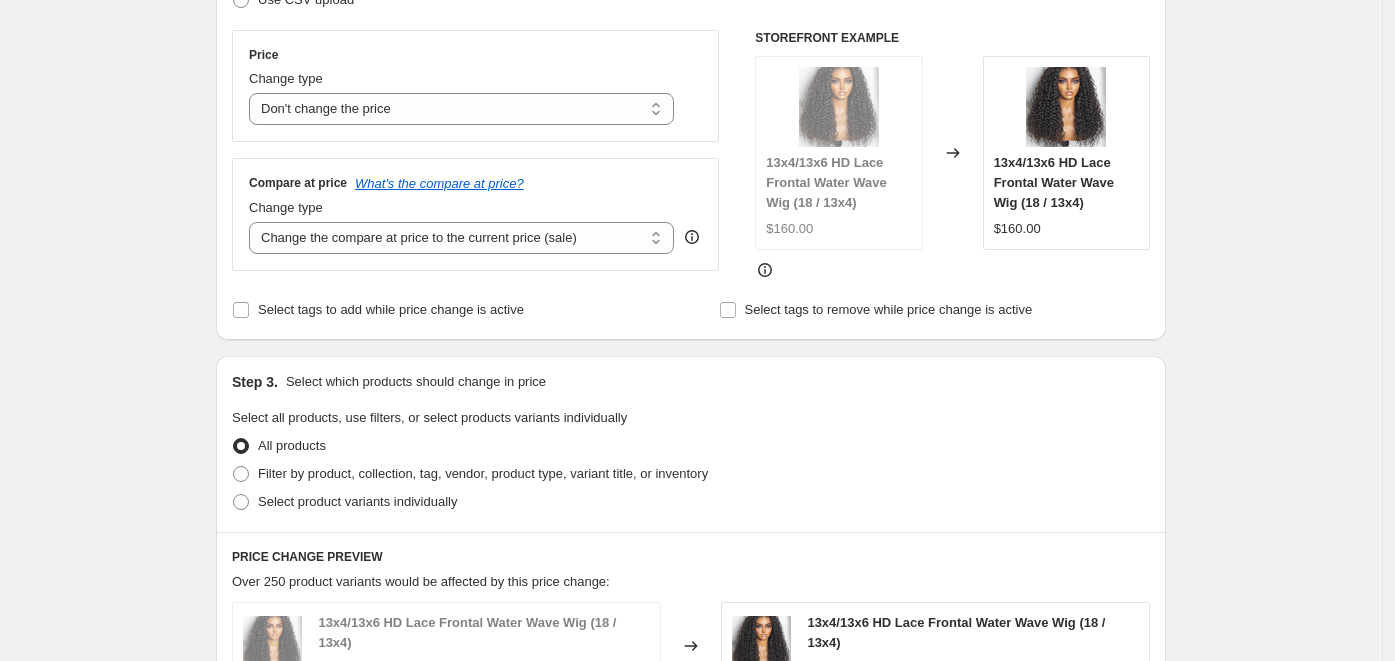 scroll, scrollTop: 342, scrollLeft: 0, axis: vertical 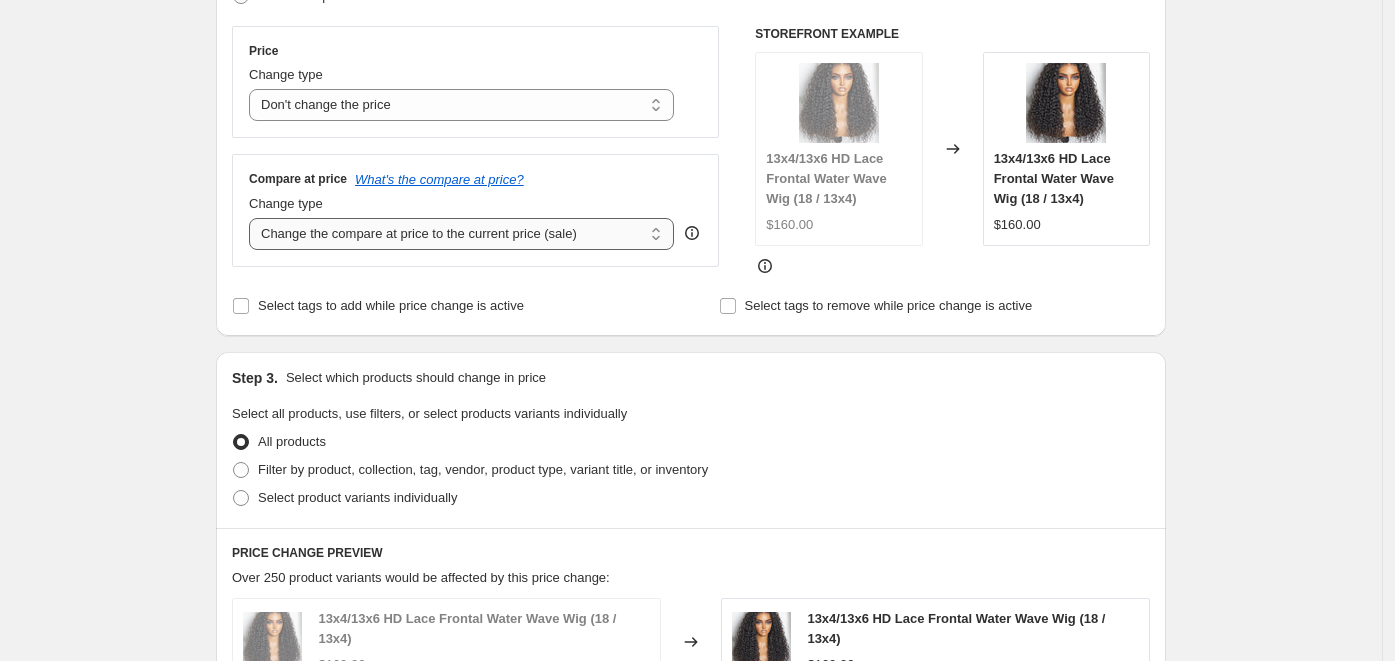 click on "Change the compare at price to the current price (sale) Change the compare at price to a certain amount Change the compare at price by a certain amount Change the compare at price by a certain percentage Change the compare at price by a certain amount relative to the actual price Change the compare at price by a certain percentage relative to the actual price Don't change the compare at price Remove the compare at price" at bounding box center (461, 234) 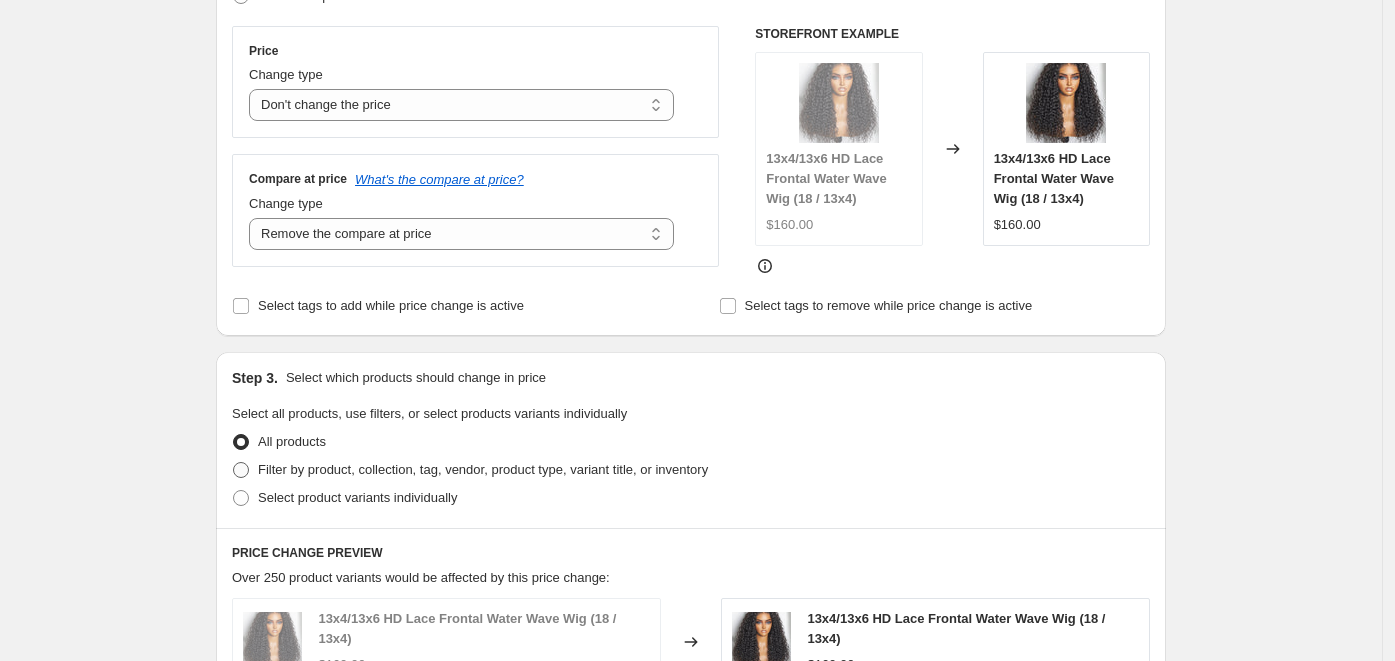 click at bounding box center (241, 470) 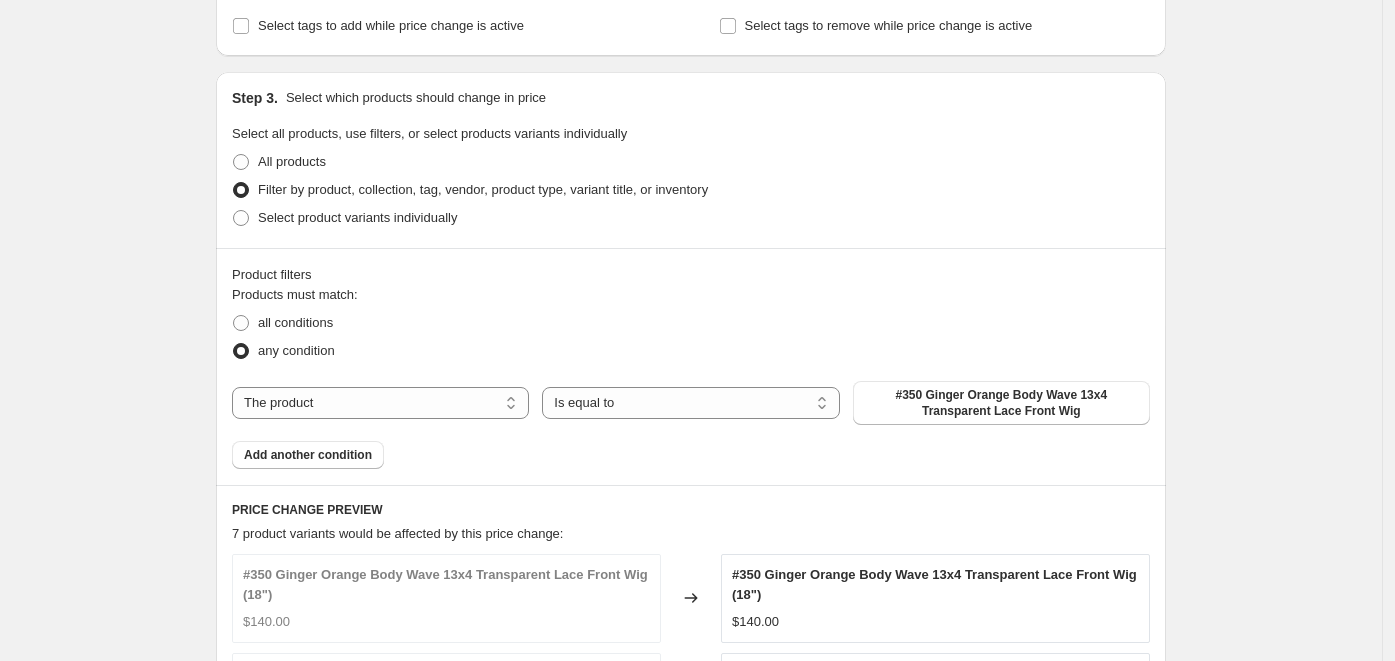 scroll, scrollTop: 636, scrollLeft: 0, axis: vertical 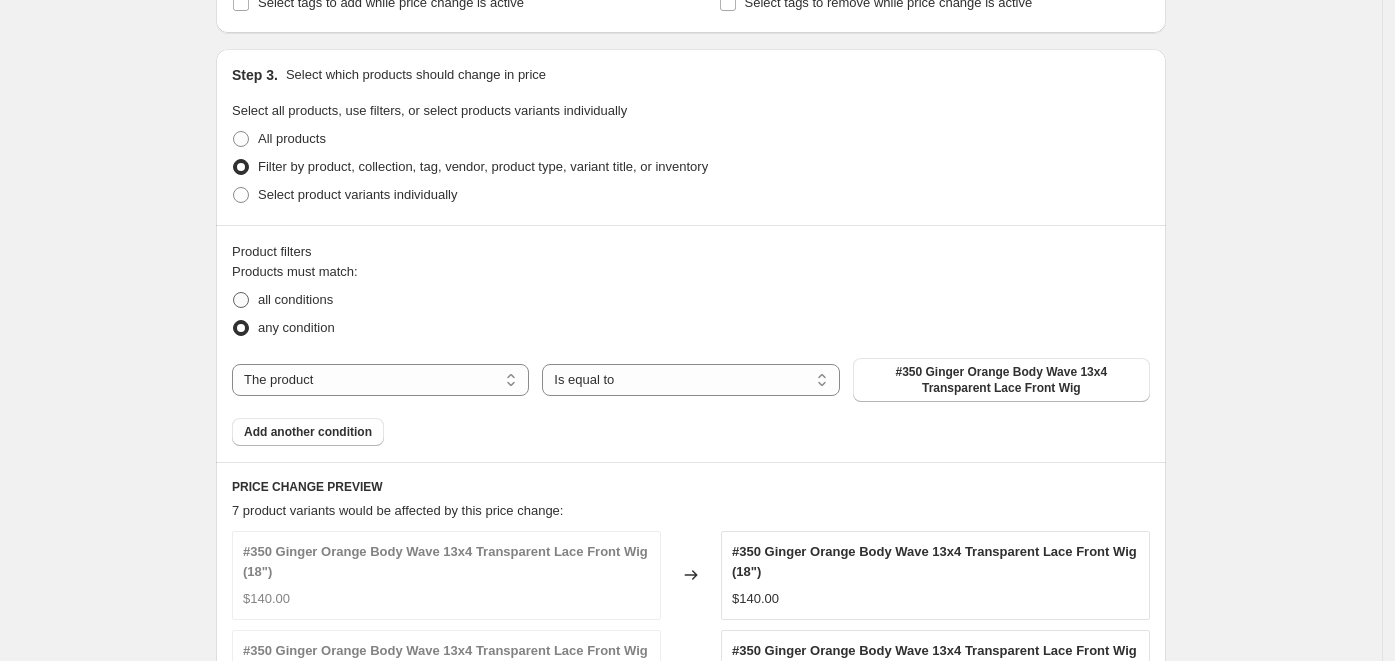 click at bounding box center (241, 300) 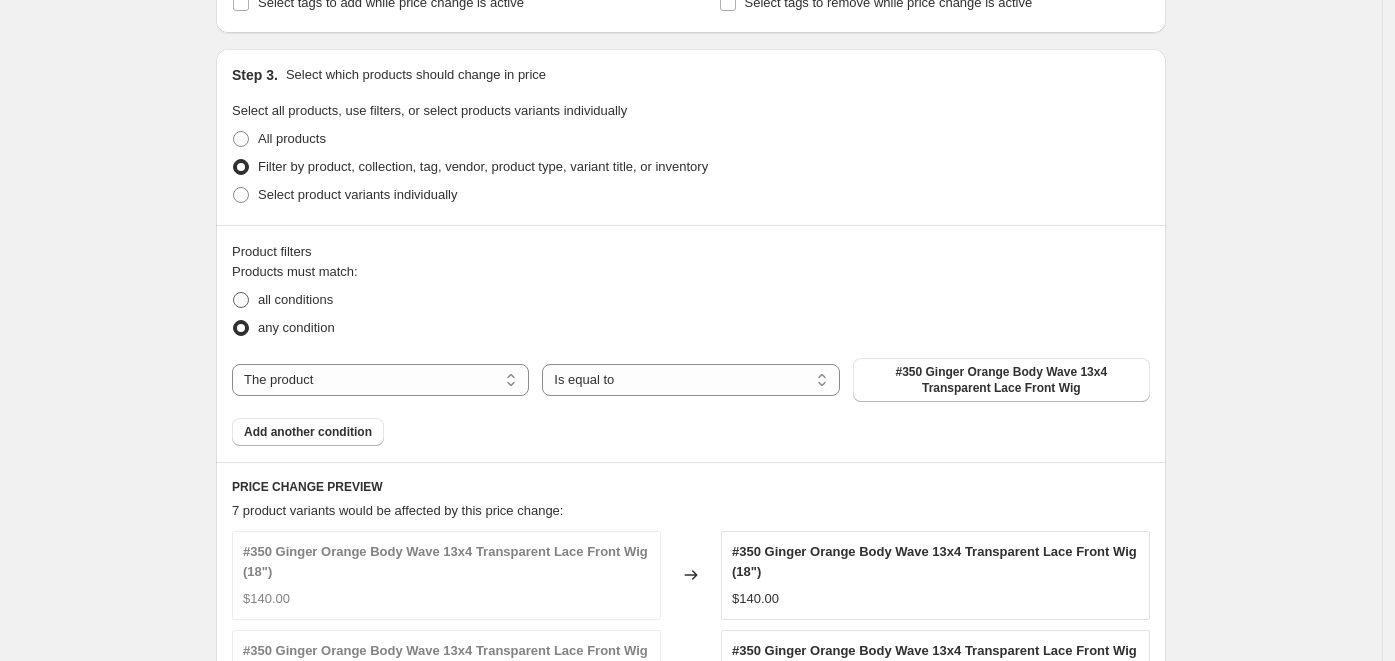 radio on "true" 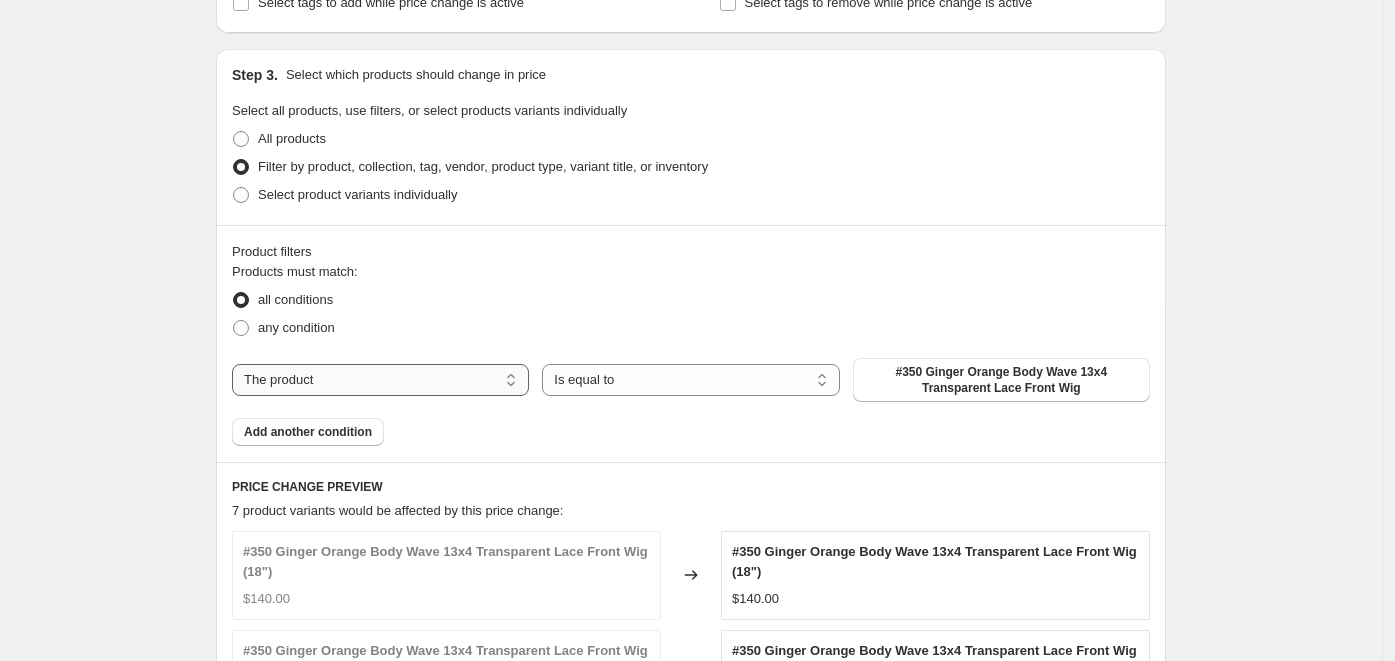 click on "The product The product's collection The product's tag The product's vendor The product's type The product's status The variant's title Inventory quantity" at bounding box center (380, 380) 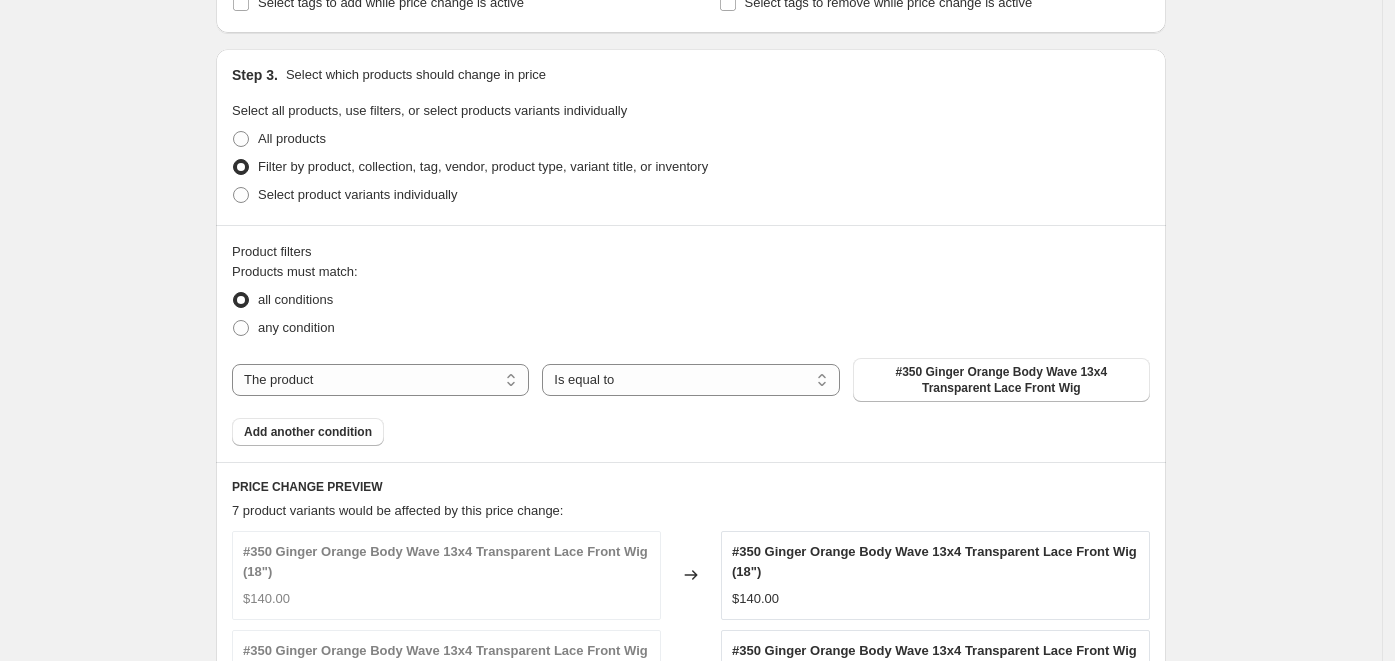 select on "collection" 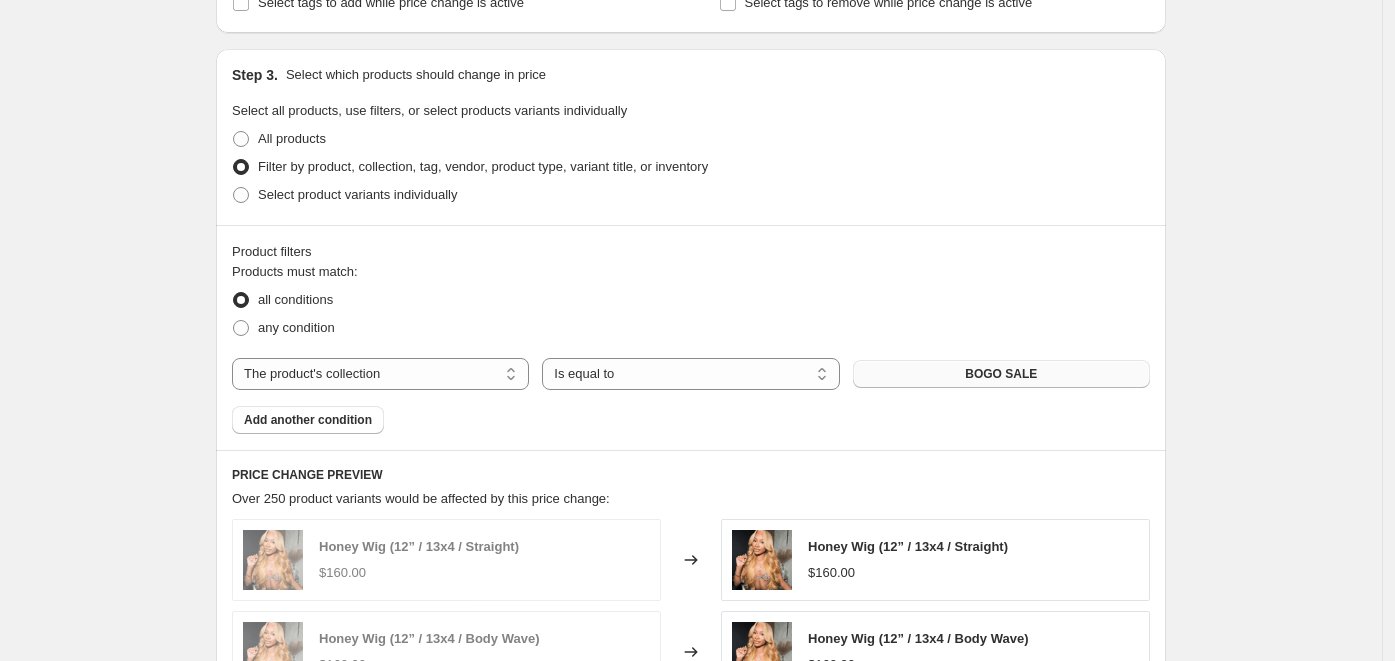 click on "BOGO SALE" at bounding box center (1001, 374) 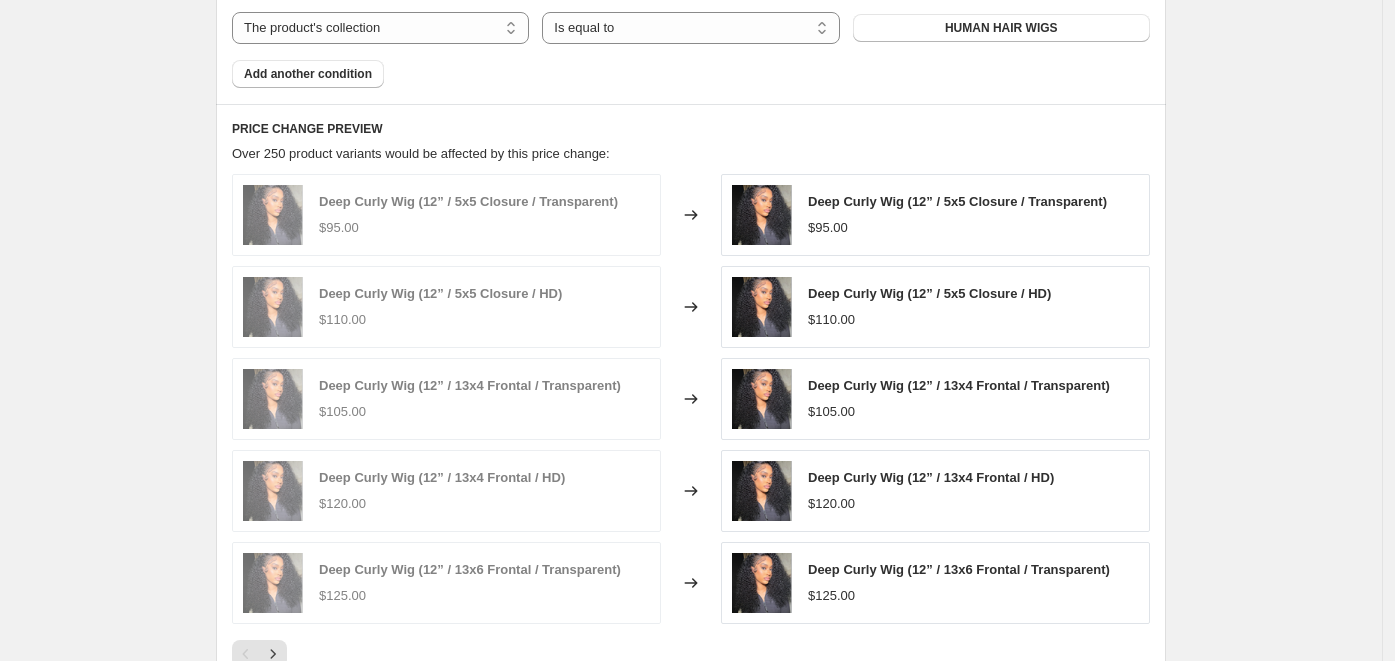 scroll, scrollTop: 1438, scrollLeft: 0, axis: vertical 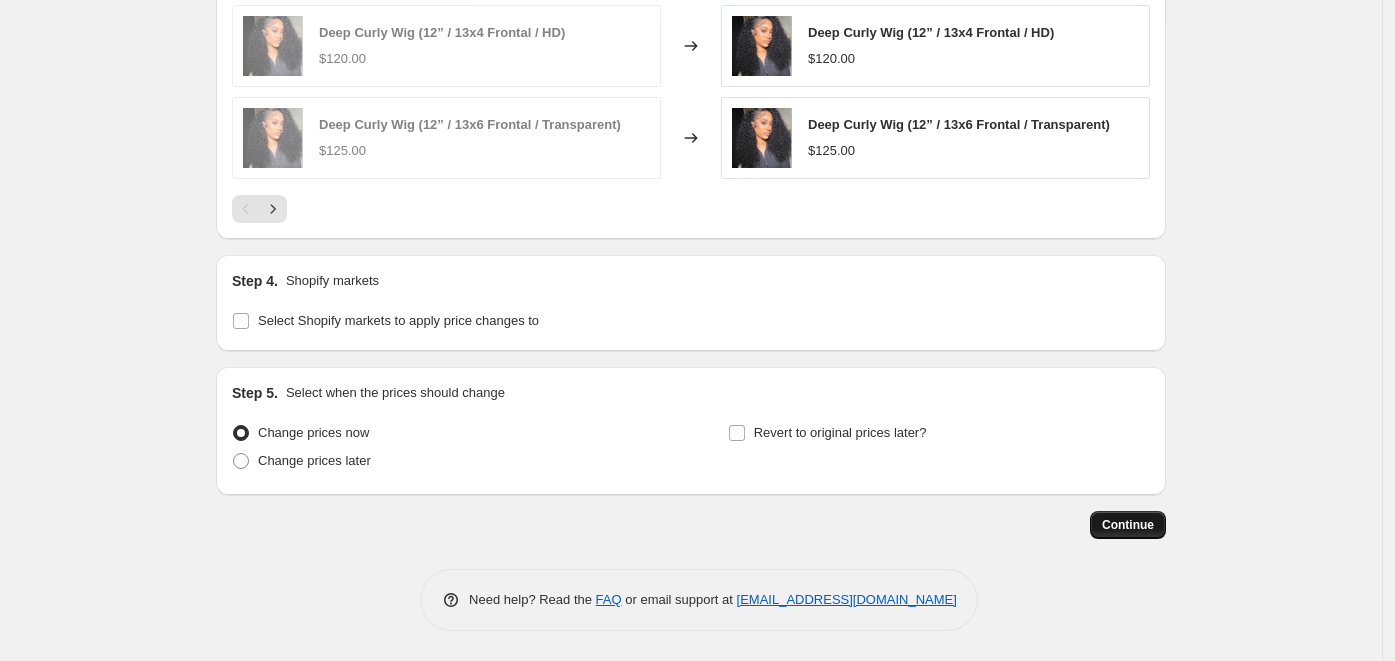 click on "Continue" at bounding box center (1128, 525) 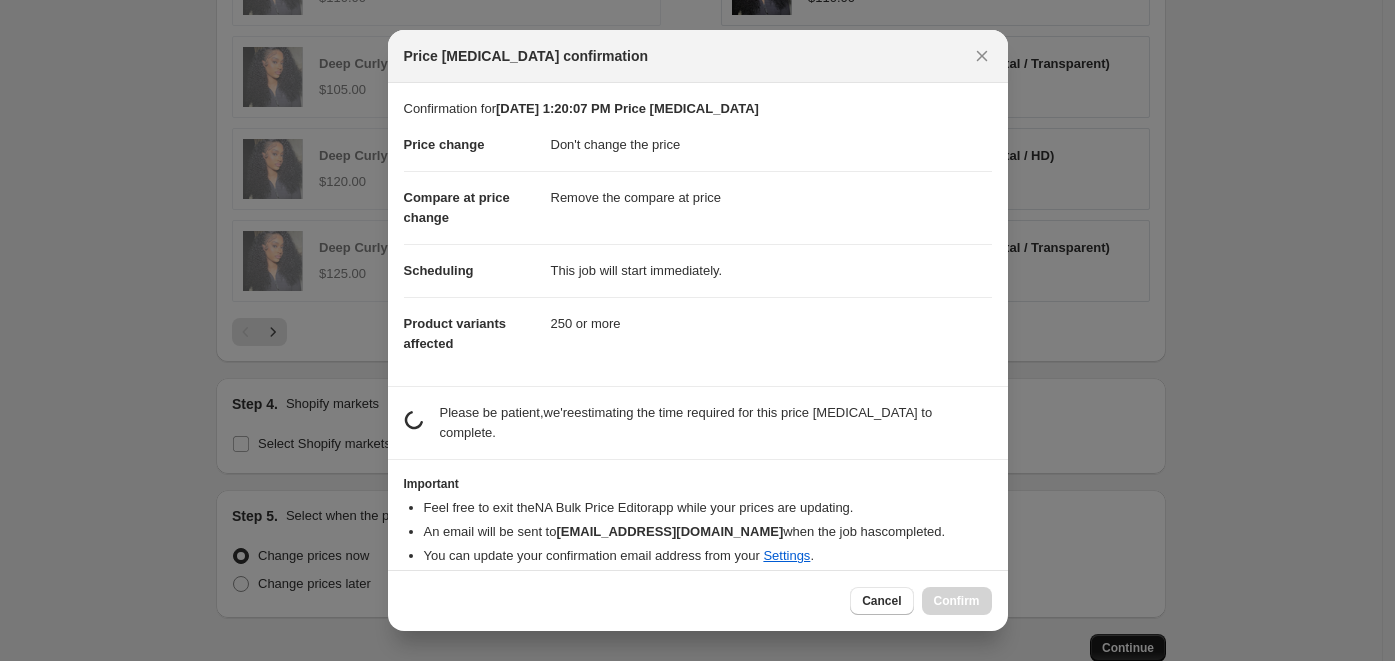 scroll, scrollTop: 0, scrollLeft: 0, axis: both 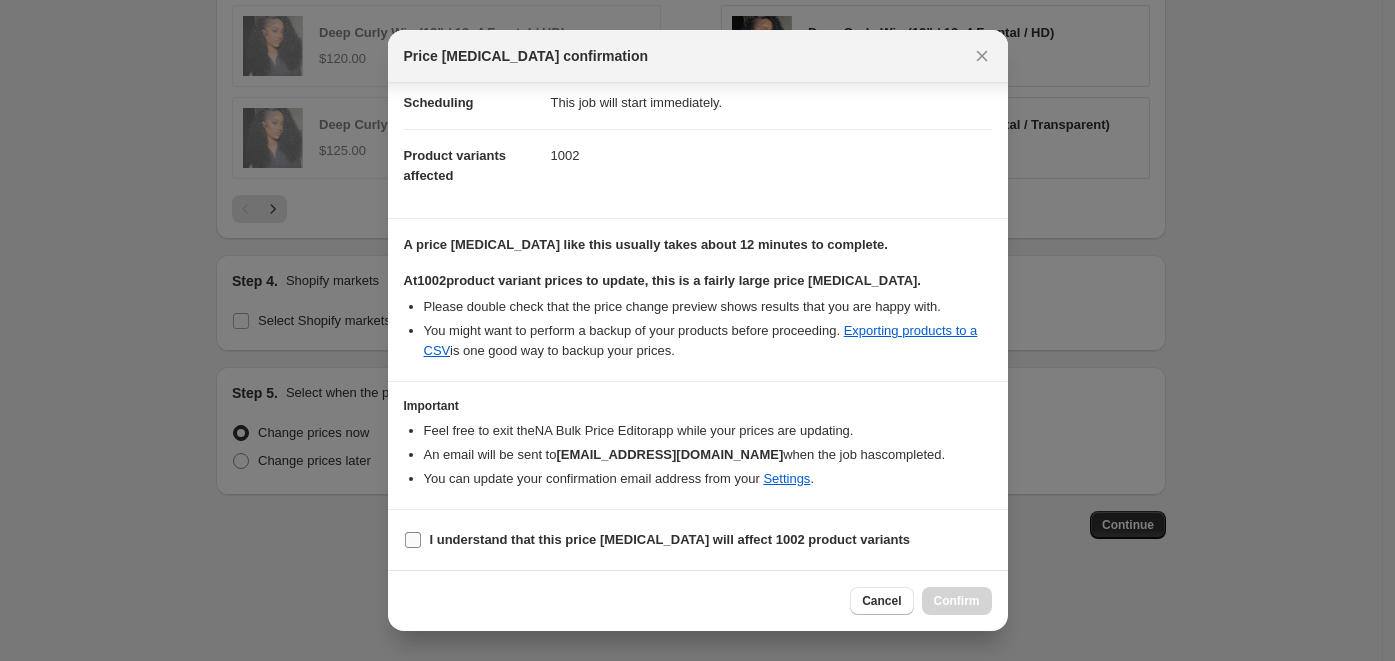 click on "I understand that this price [MEDICAL_DATA] will affect 1002 product variants" at bounding box center (413, 540) 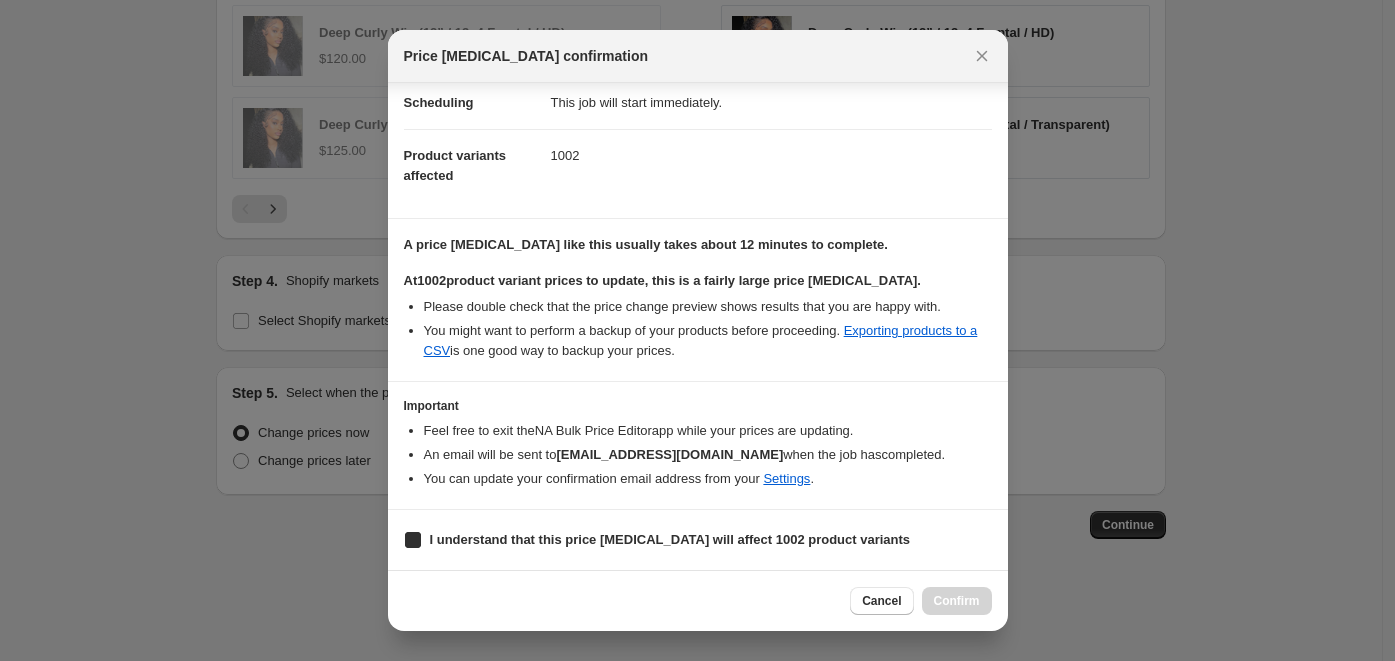 checkbox on "true" 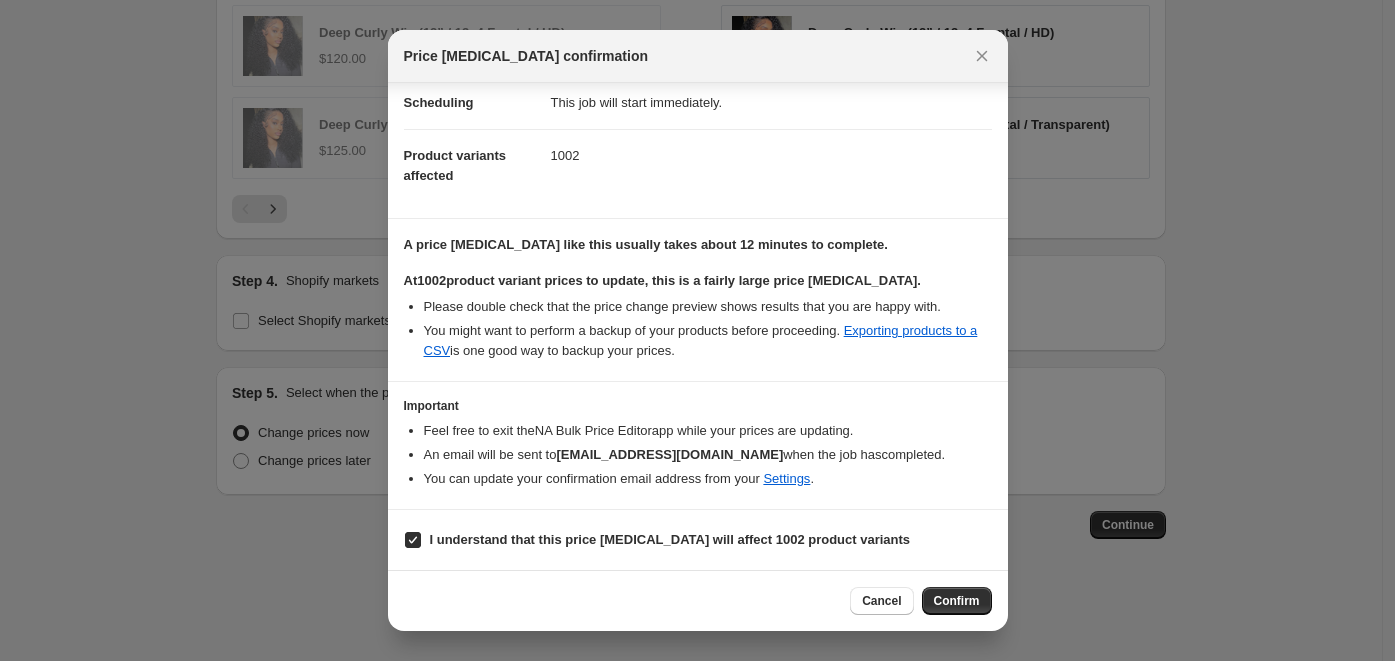 click on "Confirm" at bounding box center (957, 601) 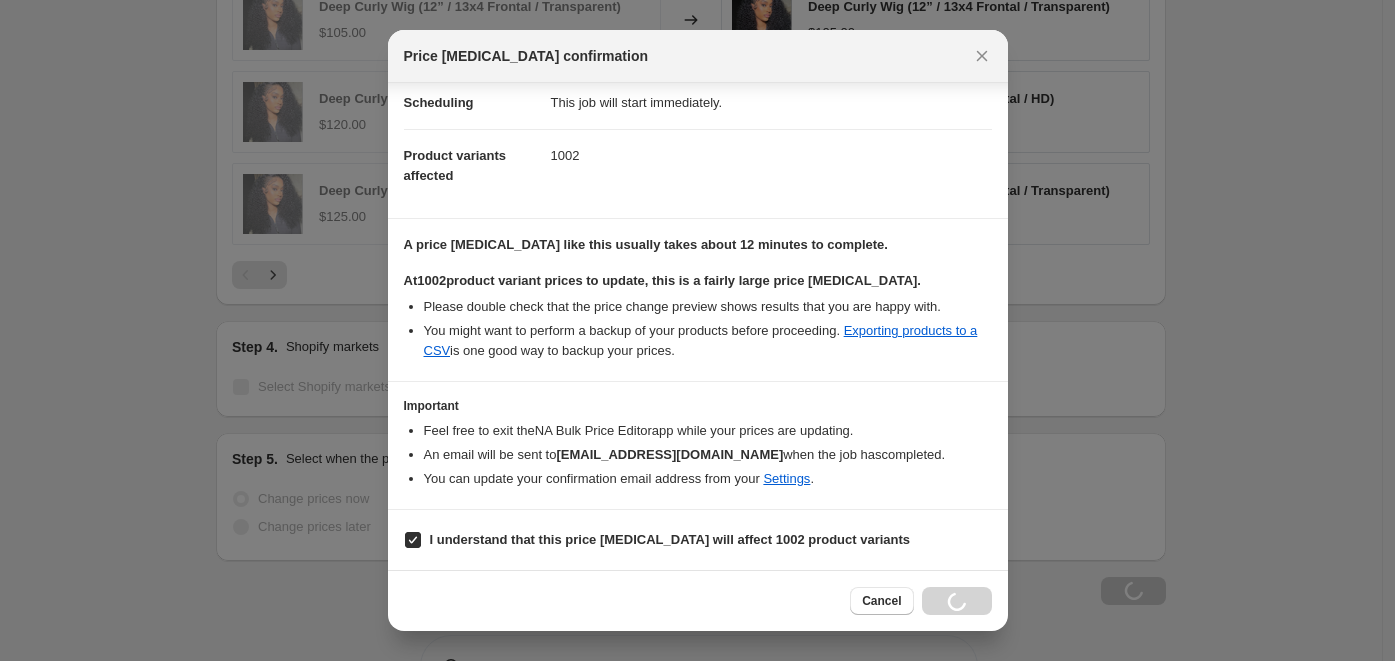 scroll, scrollTop: 1506, scrollLeft: 0, axis: vertical 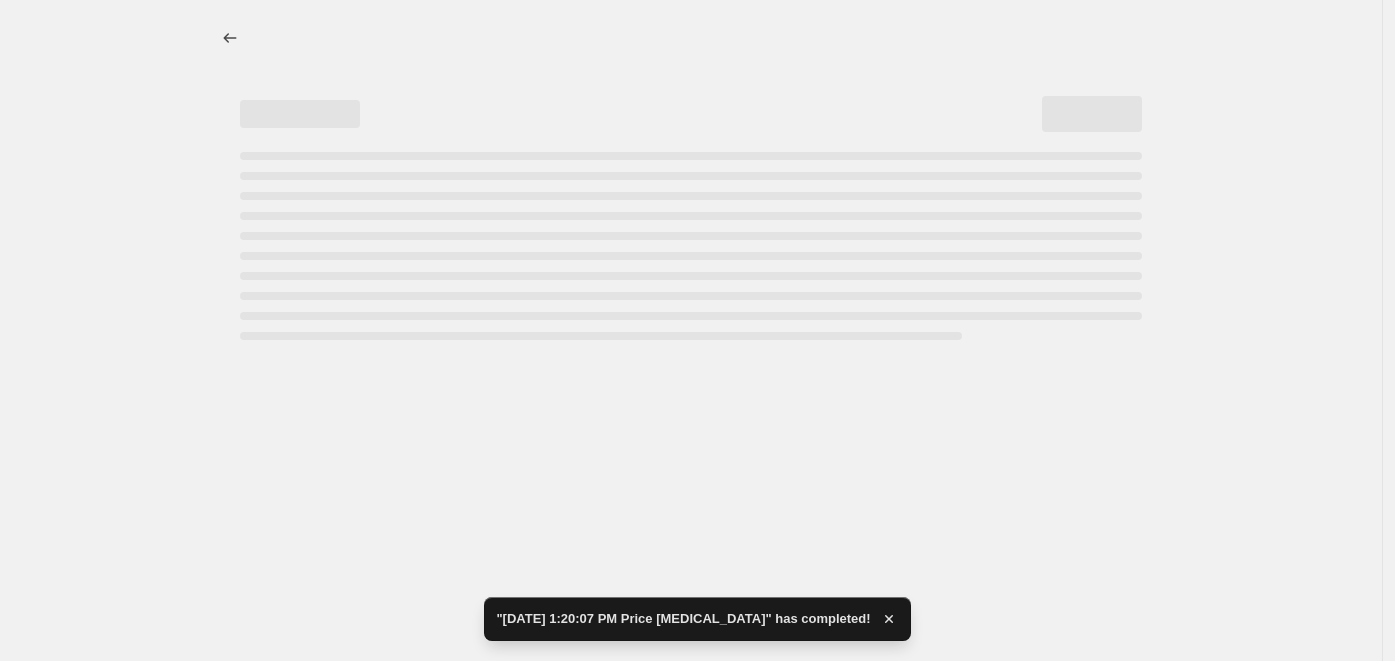 select on "no_change" 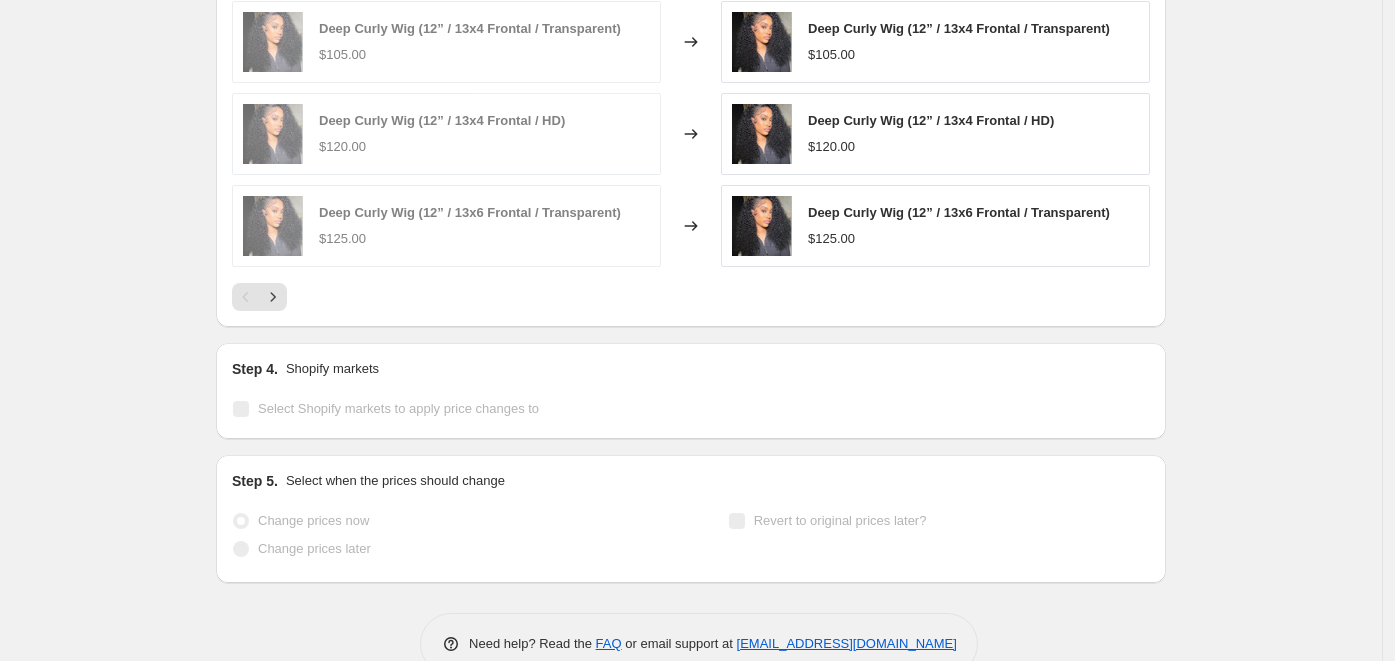 scroll, scrollTop: 0, scrollLeft: 0, axis: both 